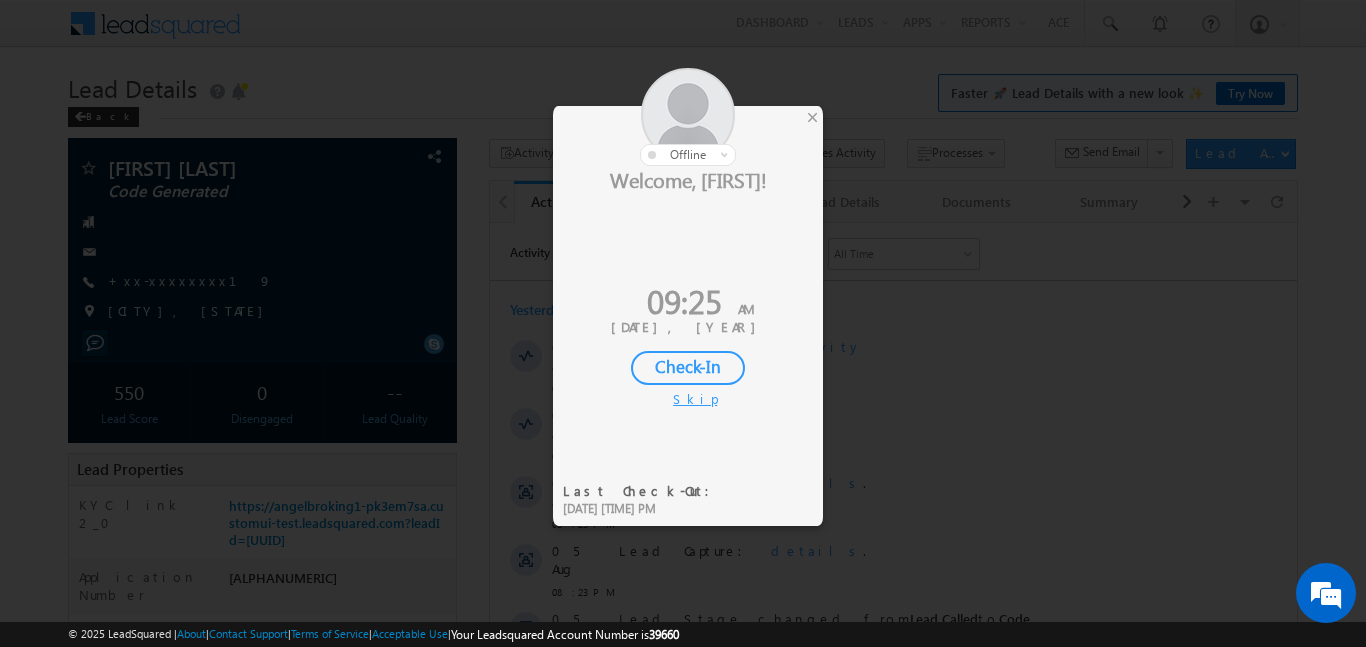 scroll, scrollTop: 0, scrollLeft: 0, axis: both 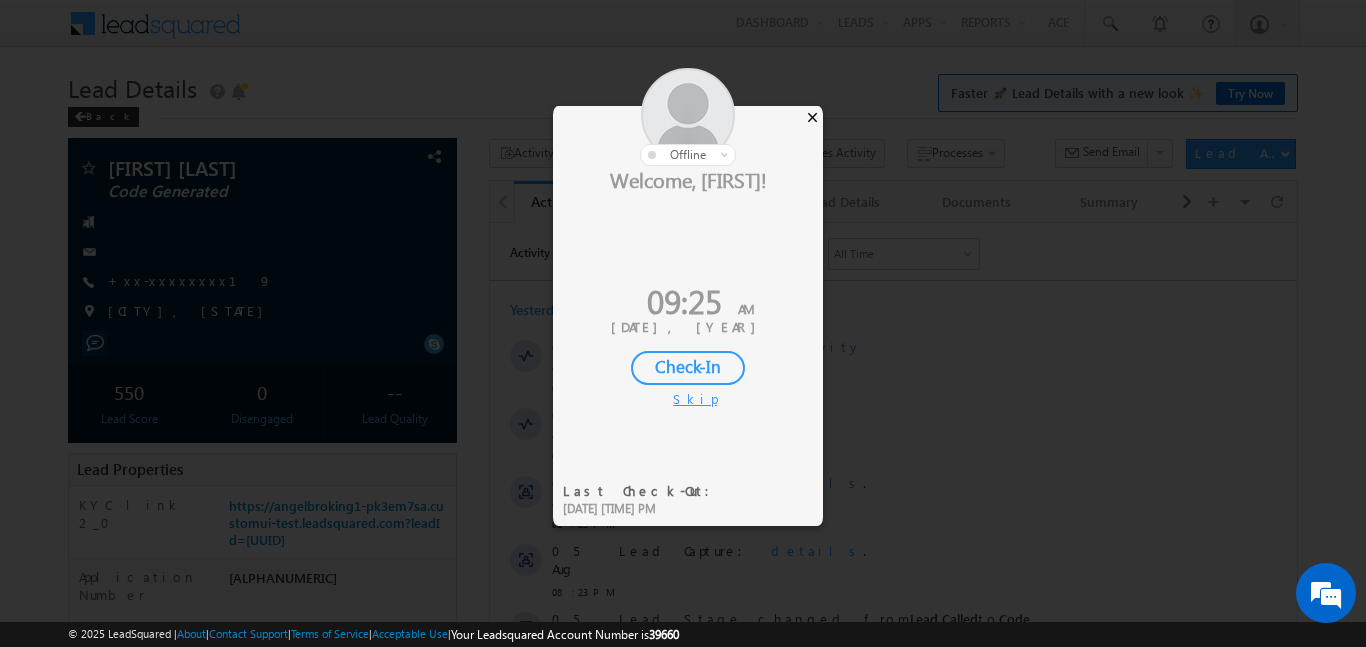 click on "×" at bounding box center [812, 117] 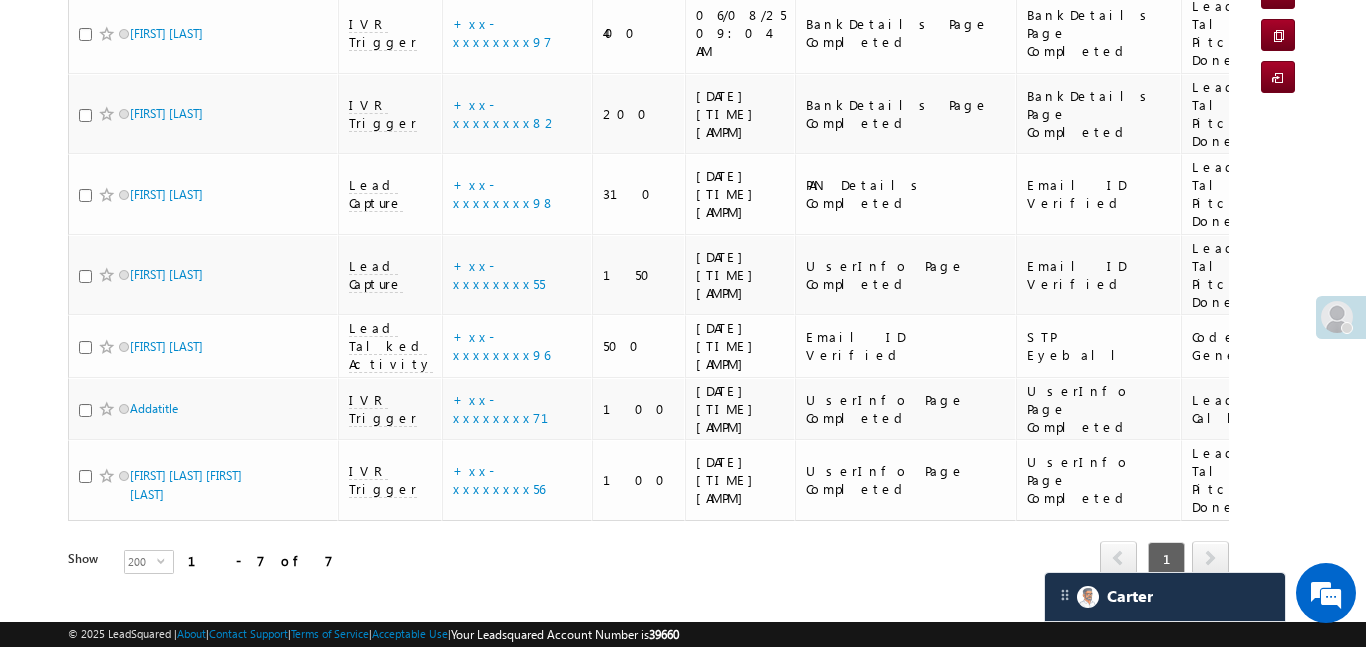 scroll, scrollTop: 249, scrollLeft: 0, axis: vertical 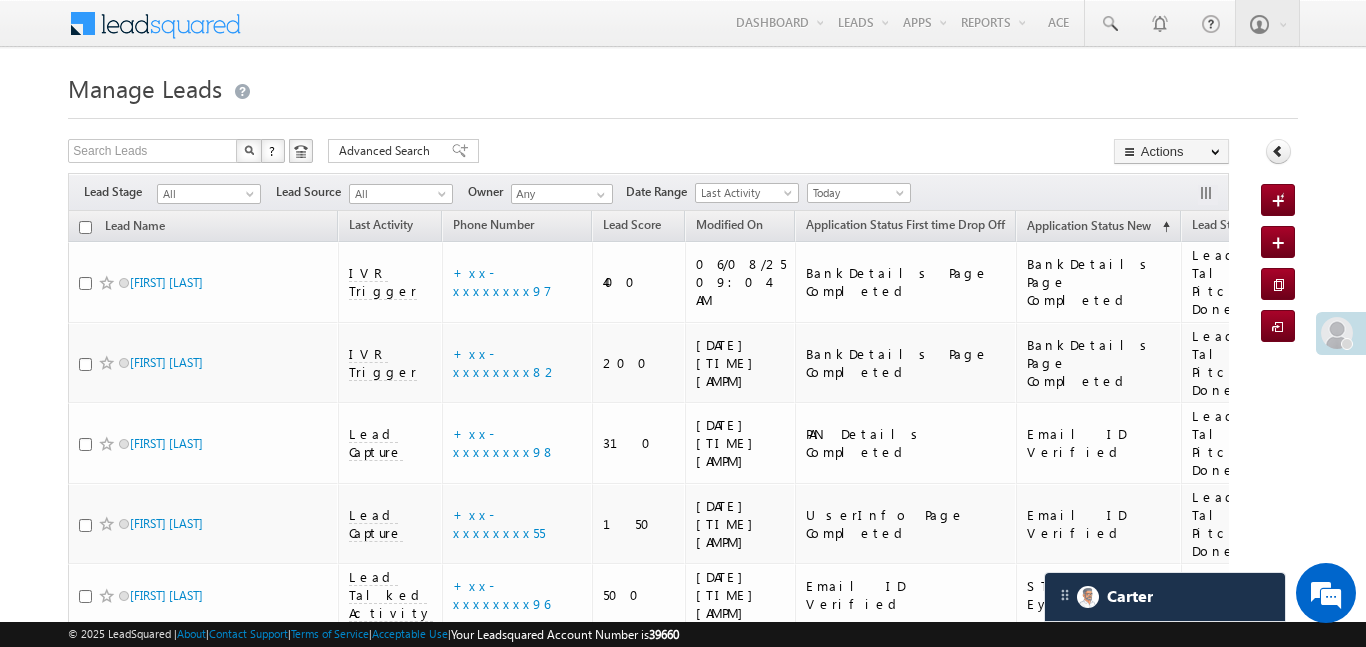 click at bounding box center [1337, 333] 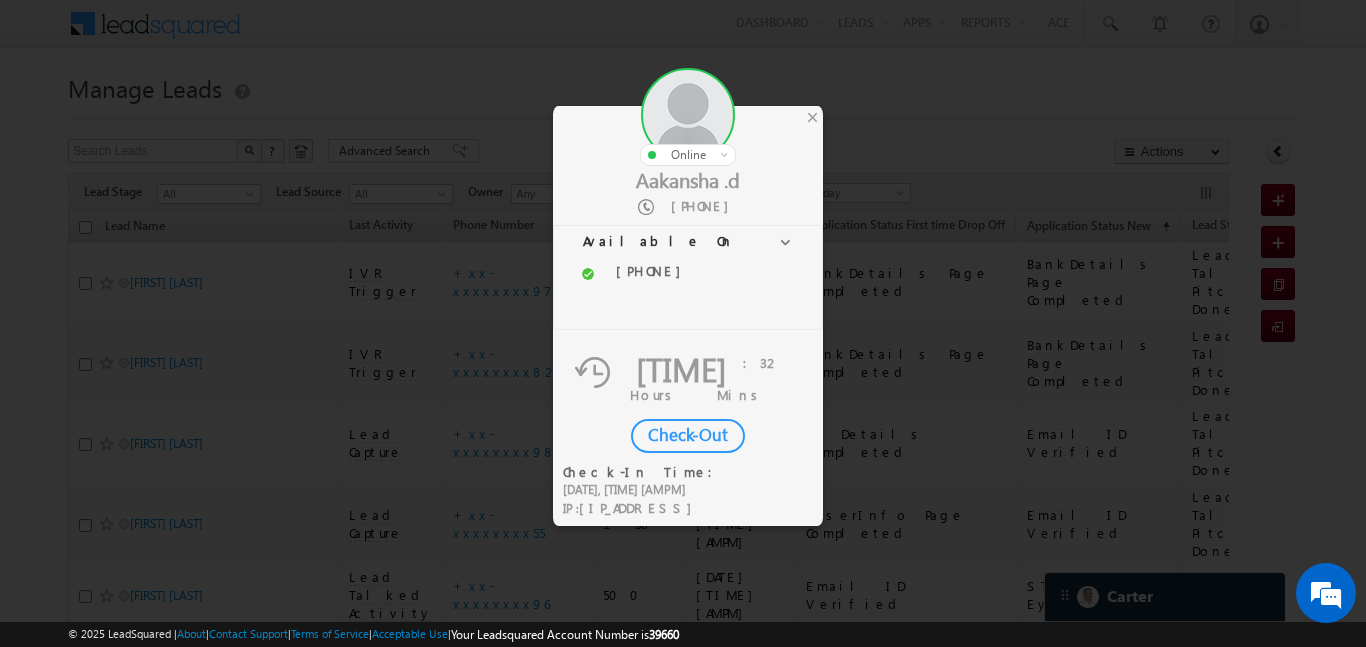 click at bounding box center [683, 323] 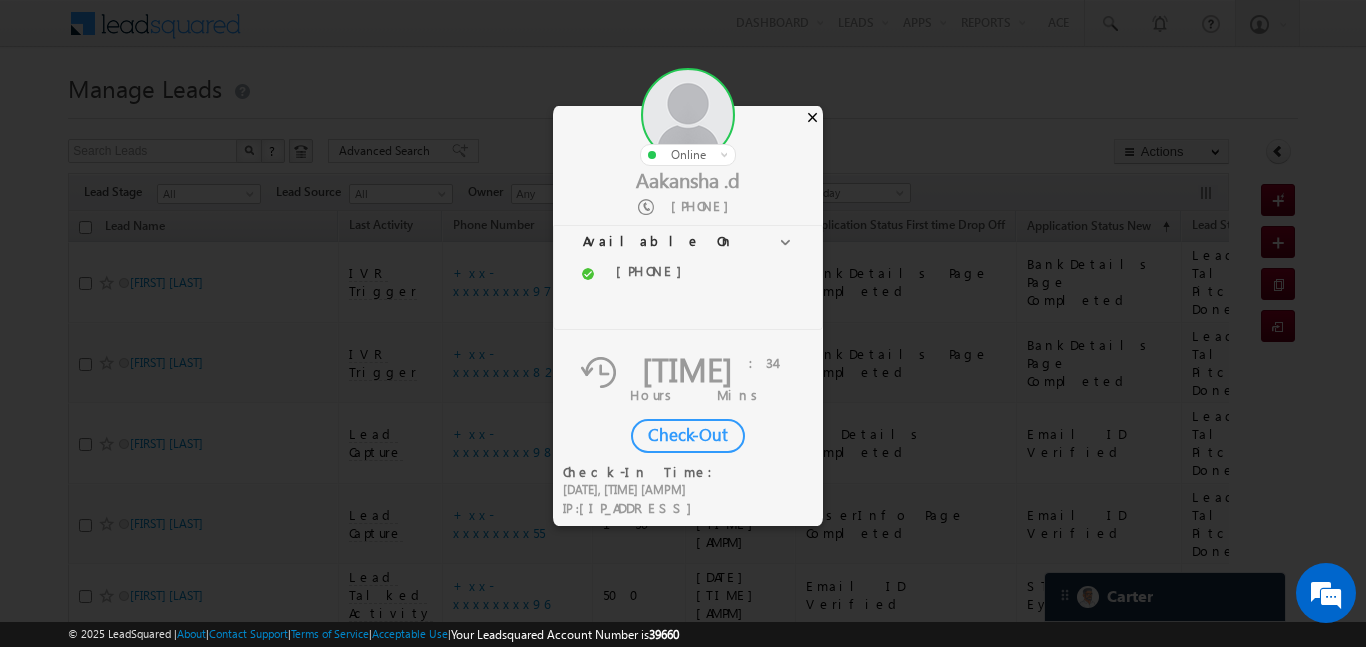 click on "×" at bounding box center [812, 117] 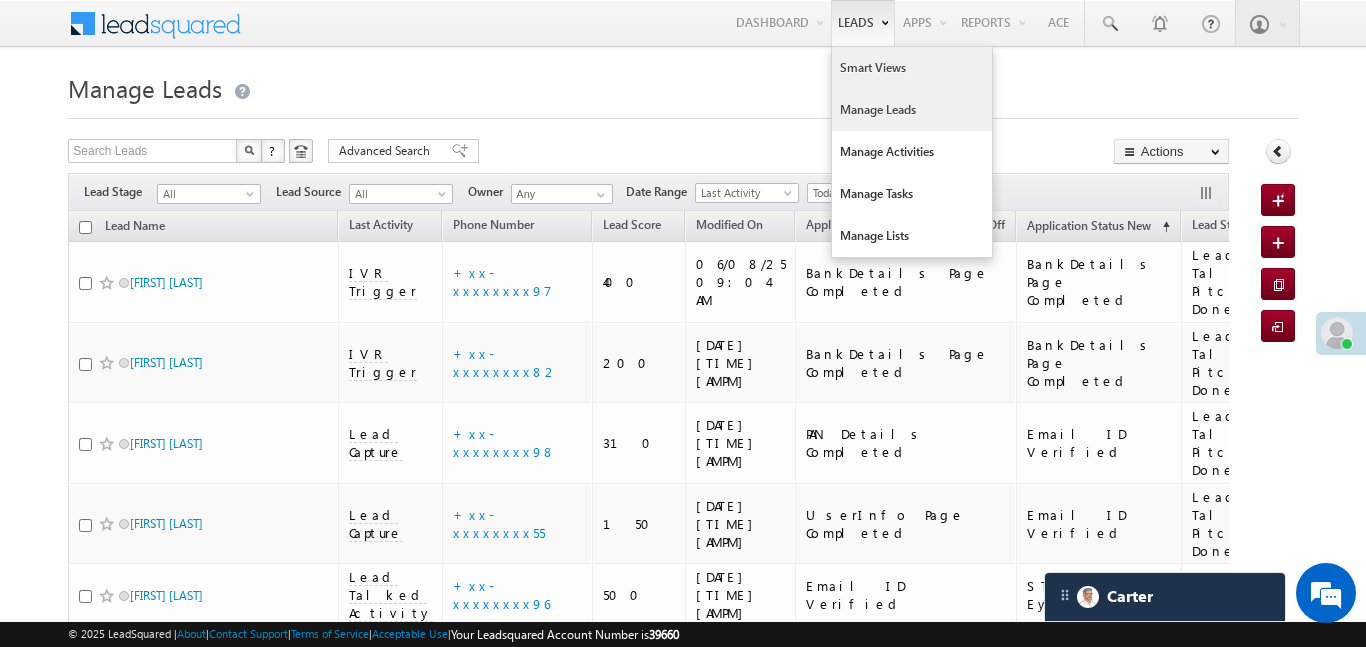 click on "Smart Views" at bounding box center [912, 68] 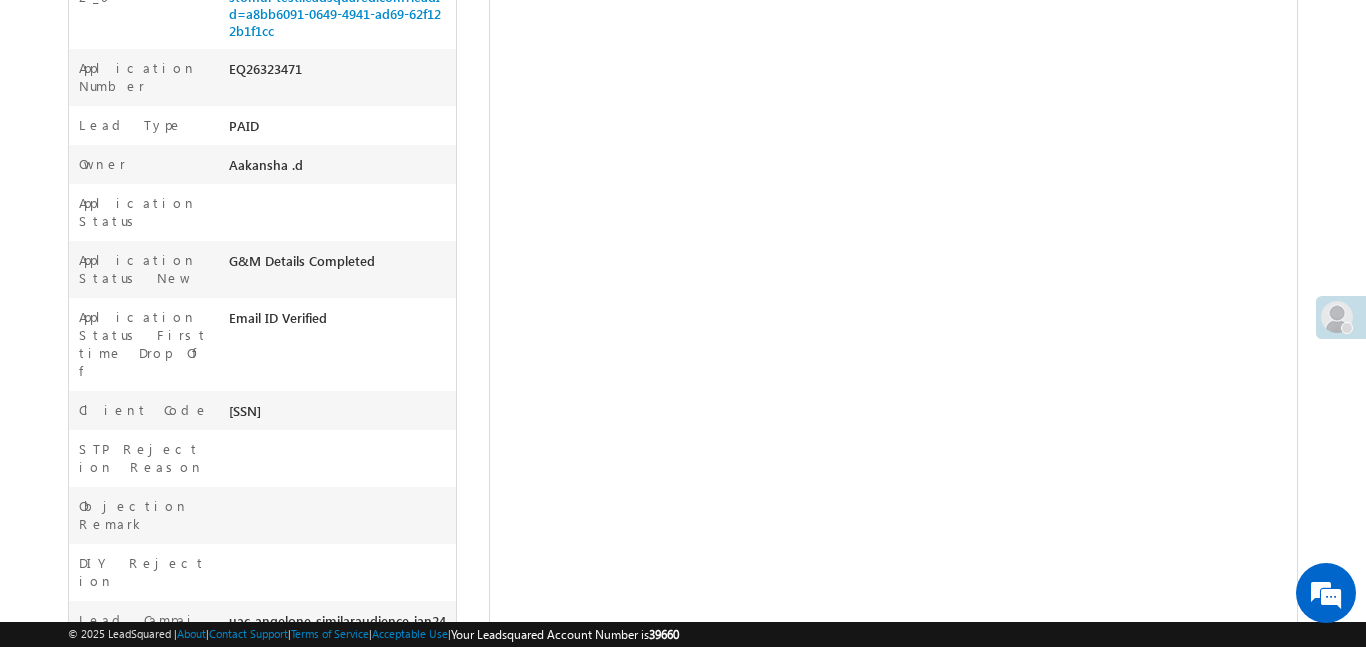 scroll, scrollTop: 0, scrollLeft: 0, axis: both 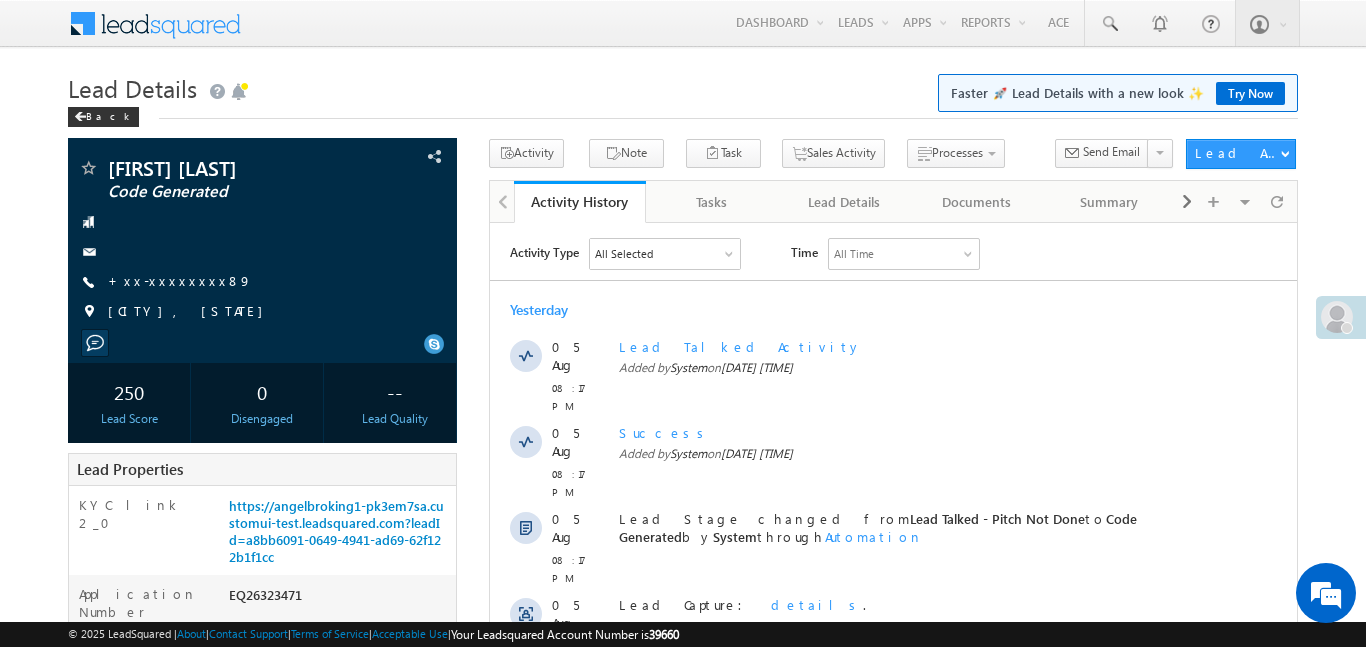 click at bounding box center (1337, 317) 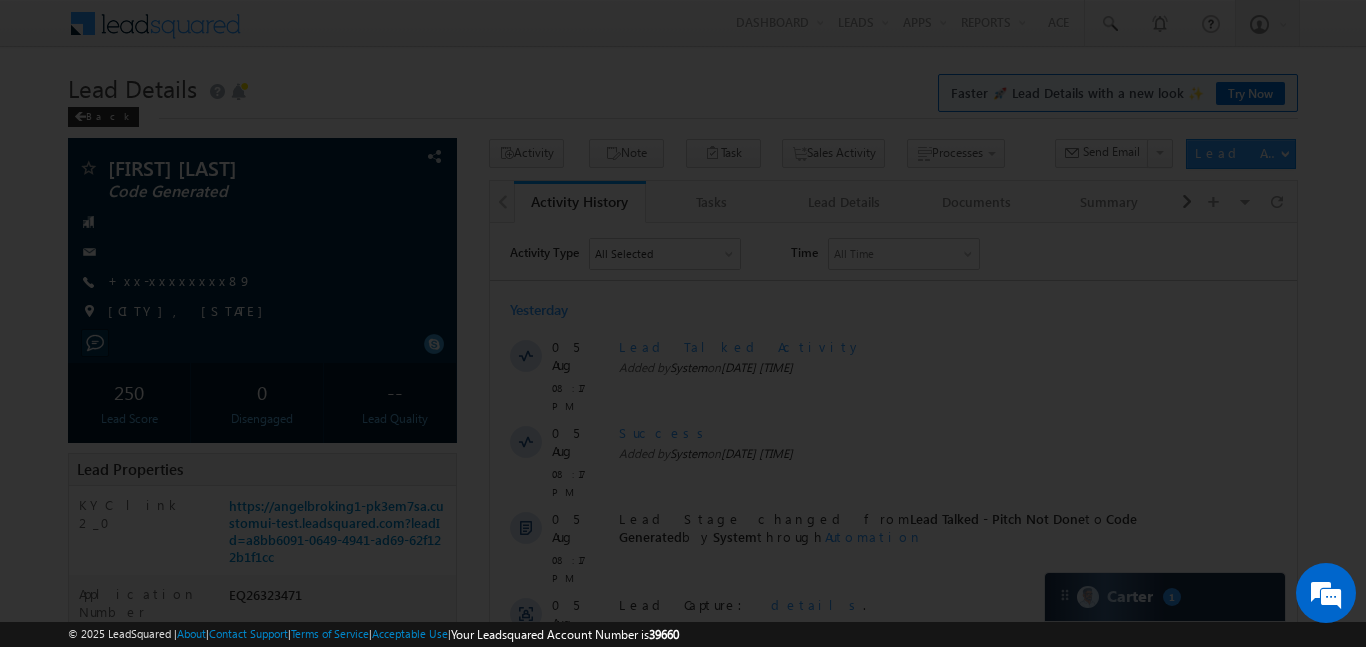 scroll, scrollTop: 0, scrollLeft: 0, axis: both 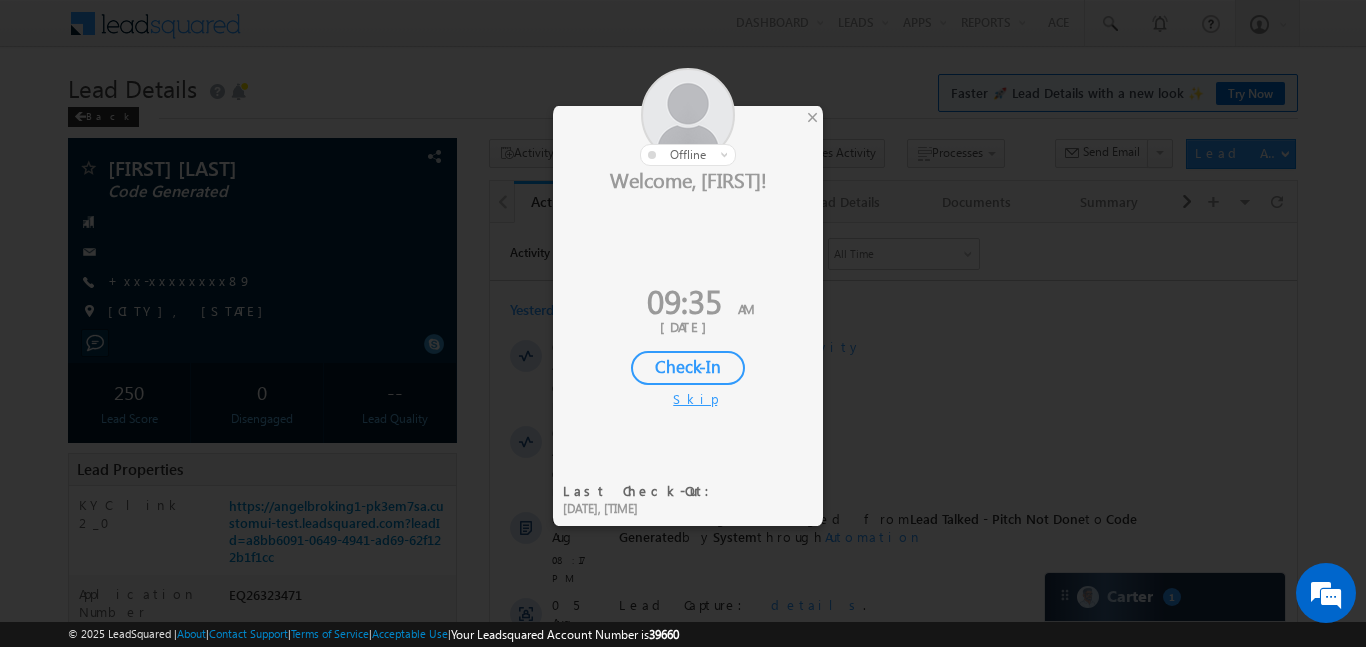 click on "Check-In" at bounding box center [688, 368] 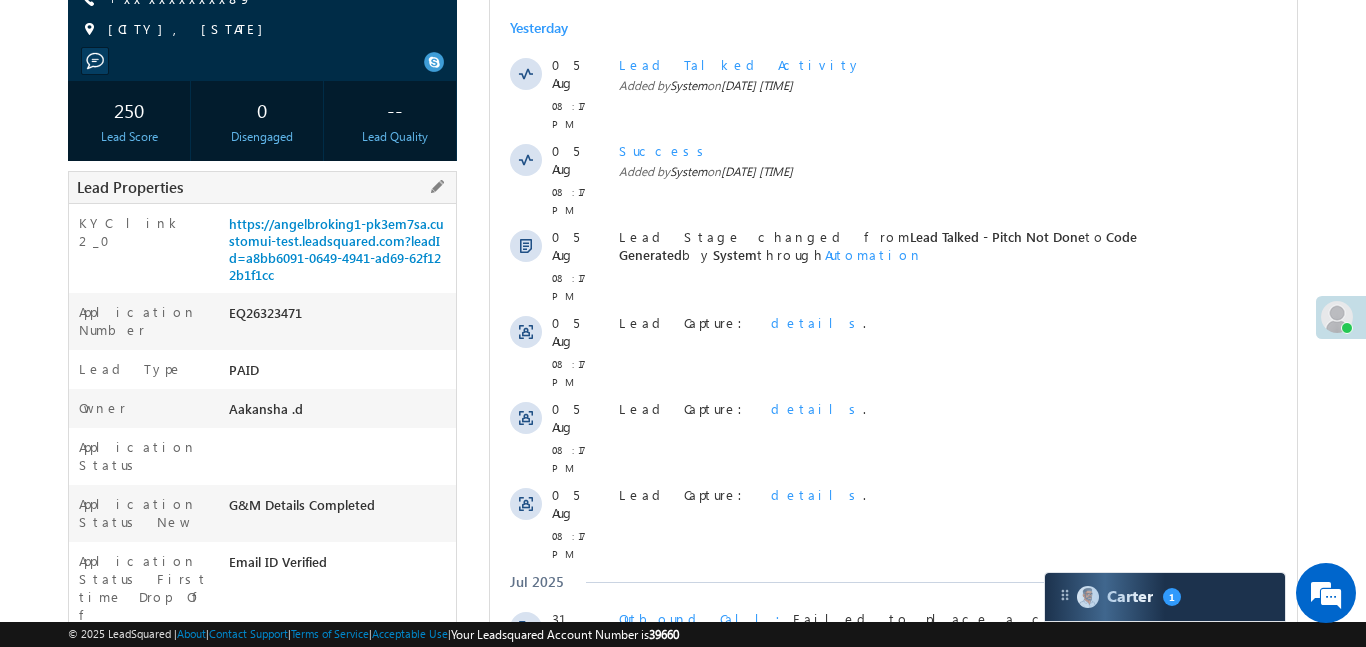 scroll, scrollTop: 276, scrollLeft: 0, axis: vertical 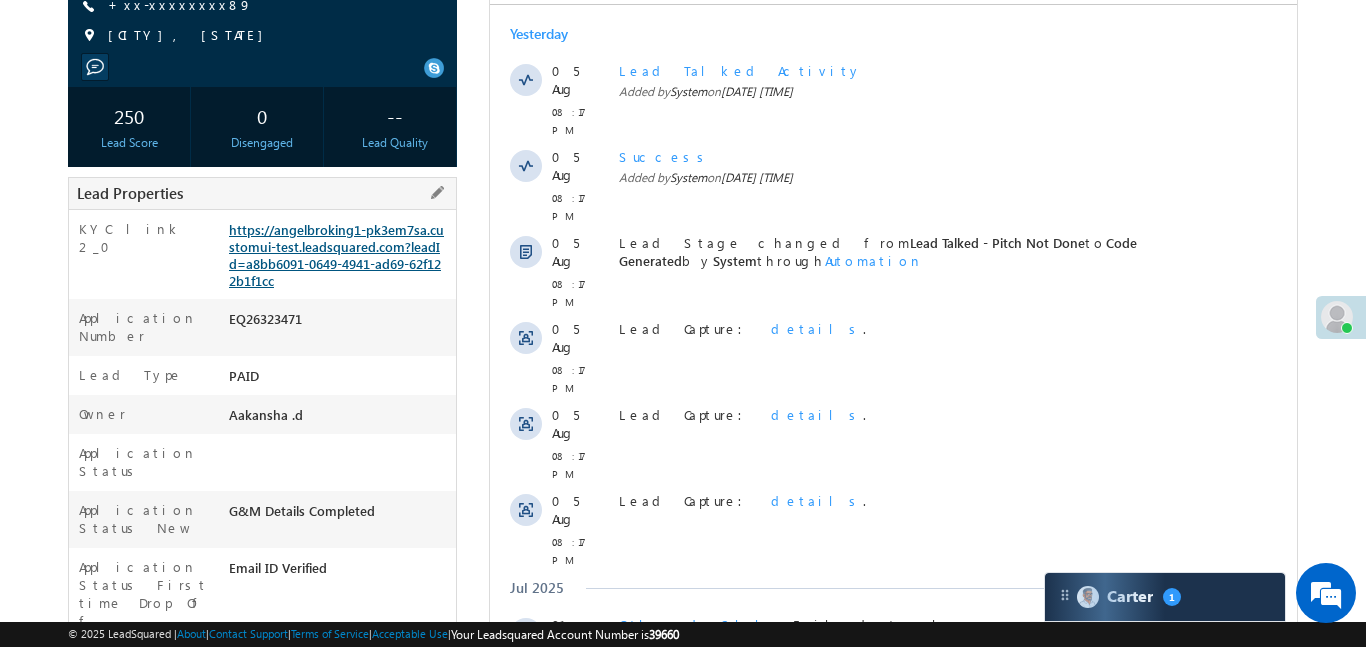 click on "https://angelbroking1-pk3em7sa.customui-test.leadsquared.com?leadId=a8bb6091-0649-4941-ad69-62f122b1f1cc" at bounding box center [336, 255] 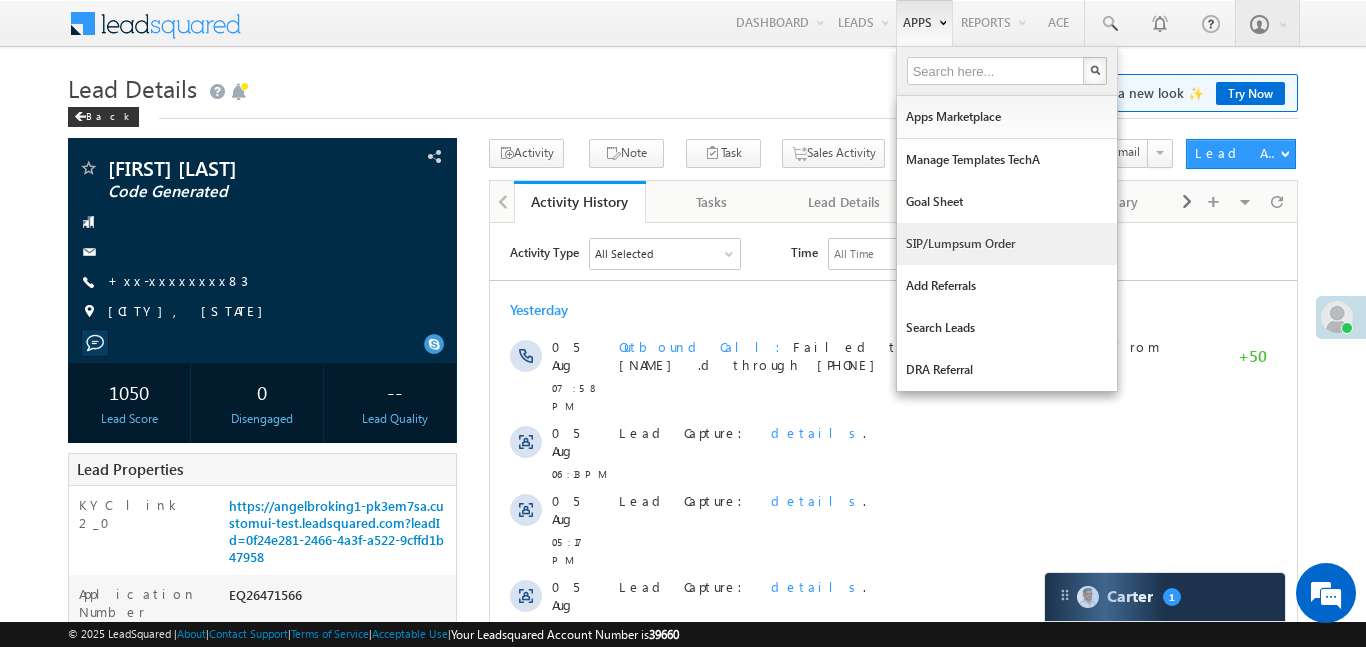 scroll, scrollTop: 0, scrollLeft: 0, axis: both 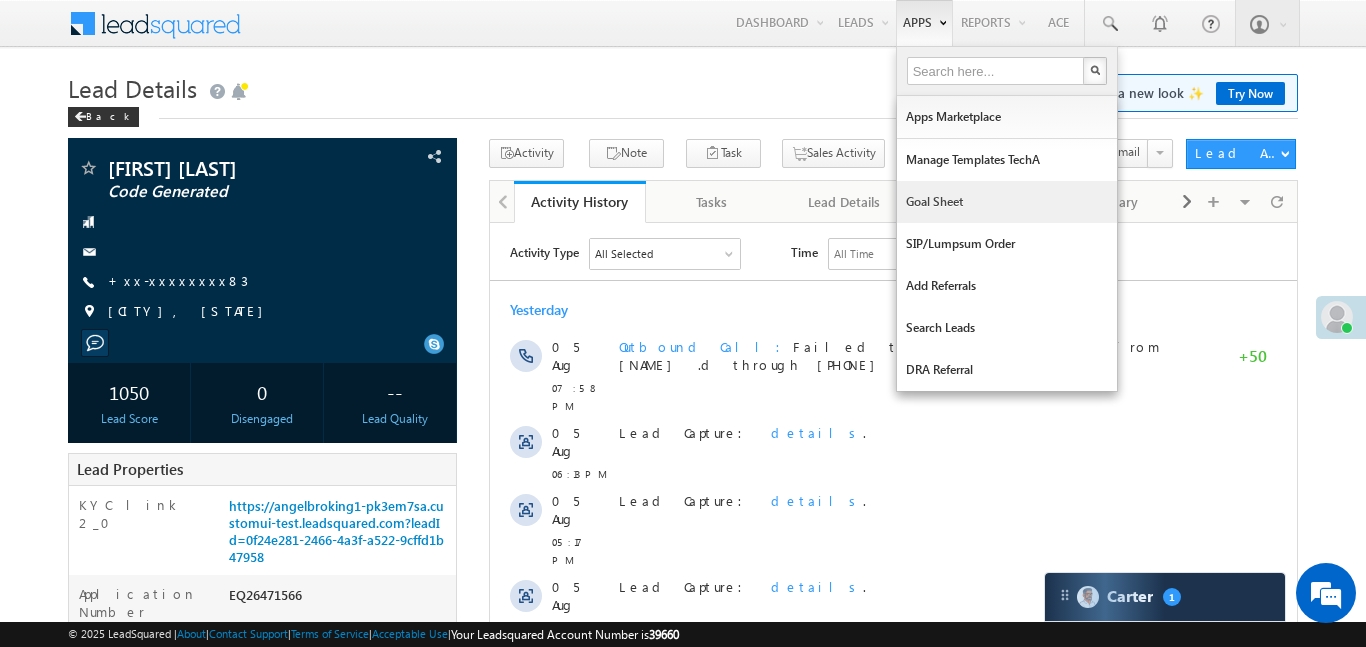click on "Goal Sheet" at bounding box center [1007, 202] 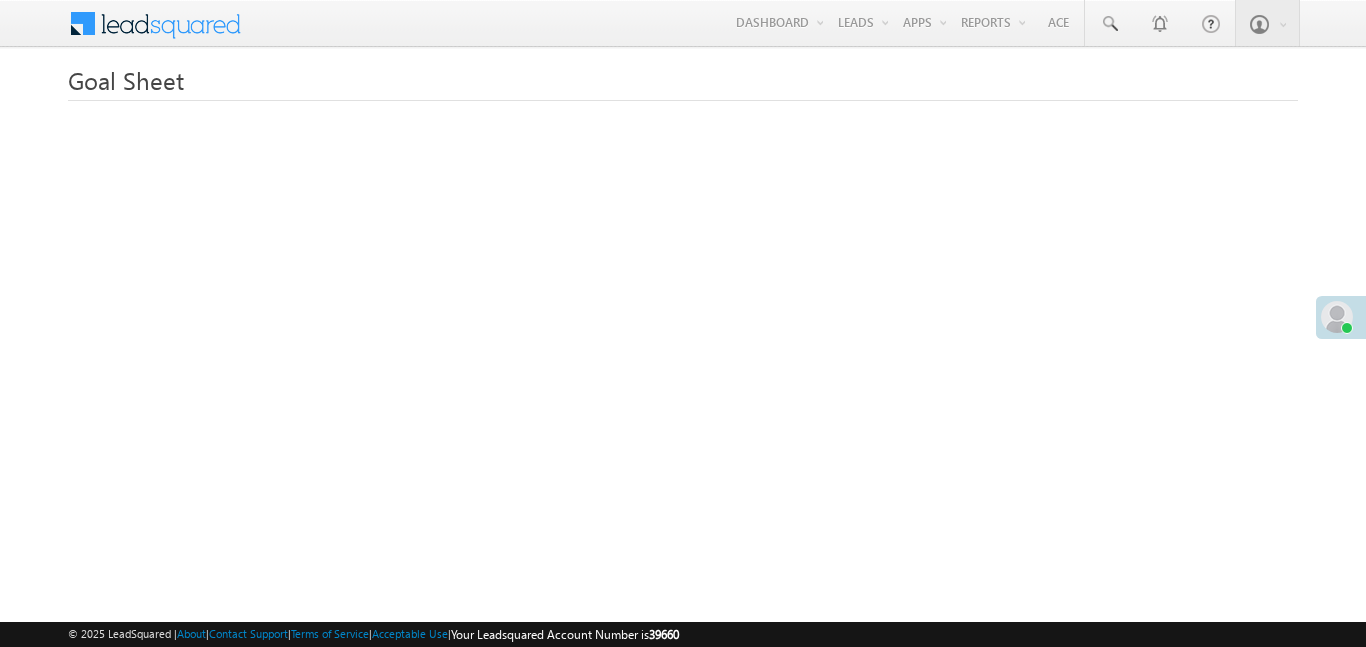 scroll, scrollTop: 0, scrollLeft: 0, axis: both 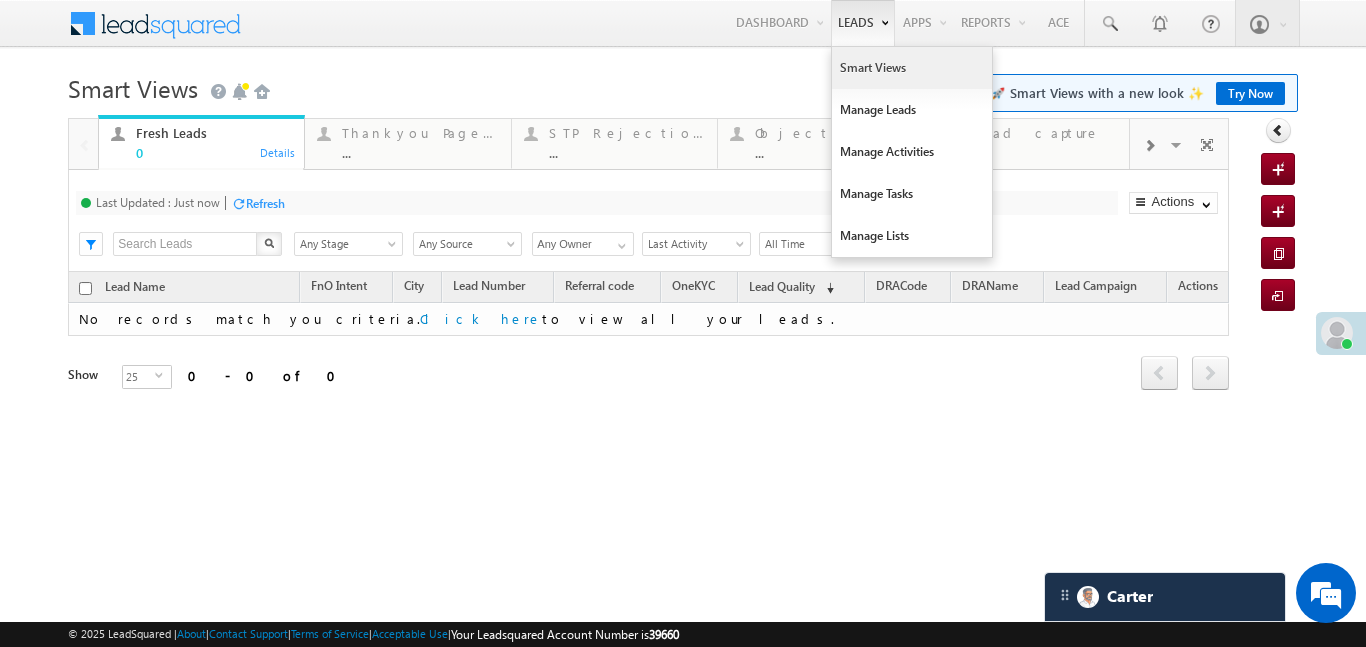 click on "Smart Views" at bounding box center [912, 68] 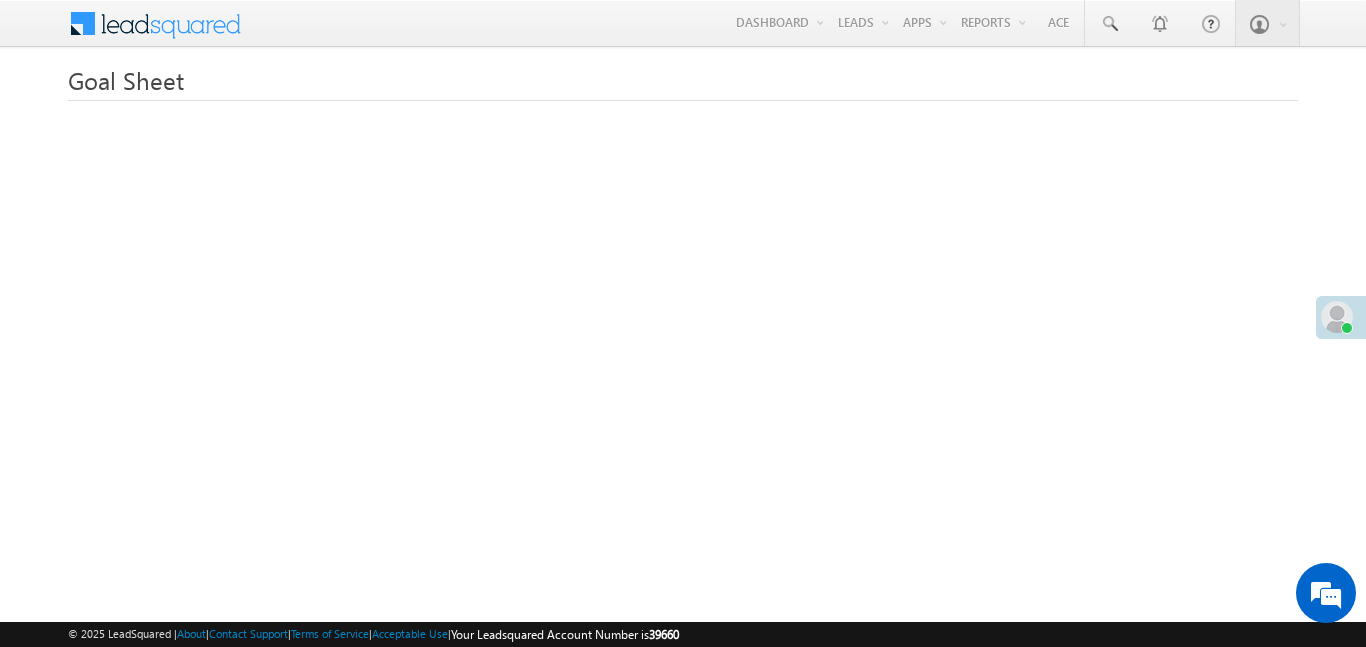 scroll, scrollTop: 0, scrollLeft: 0, axis: both 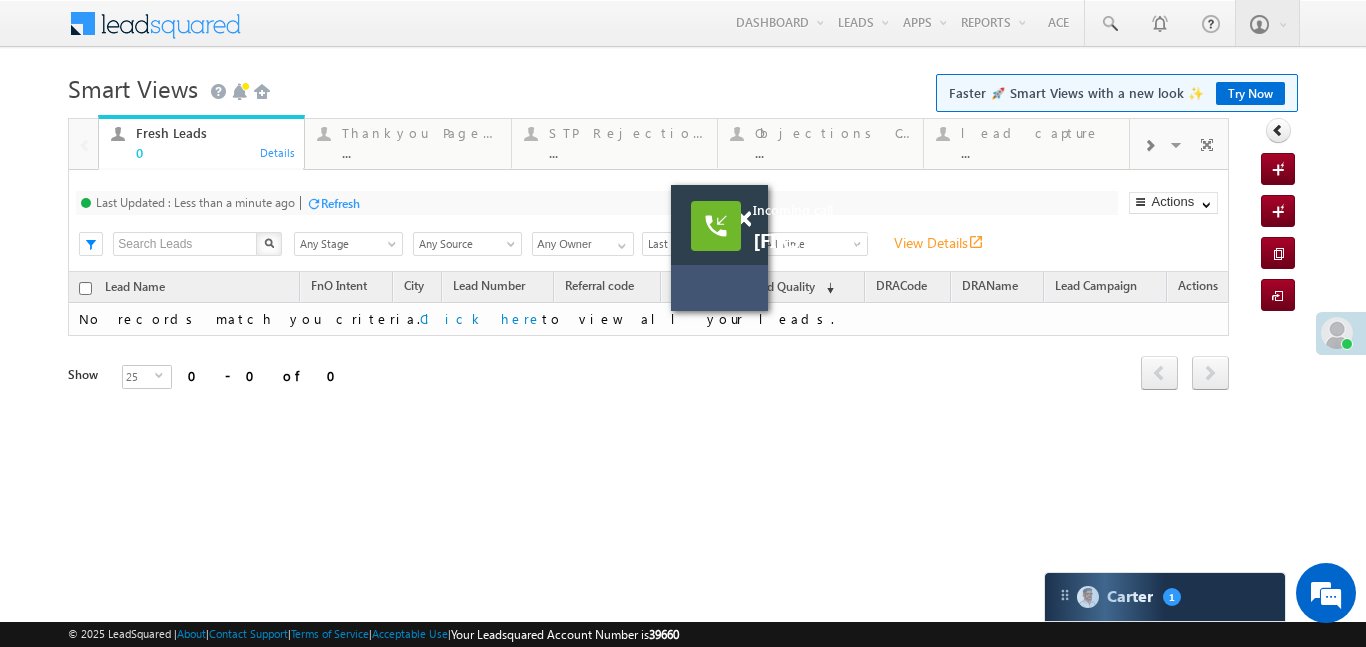 click at bounding box center (716, 226) 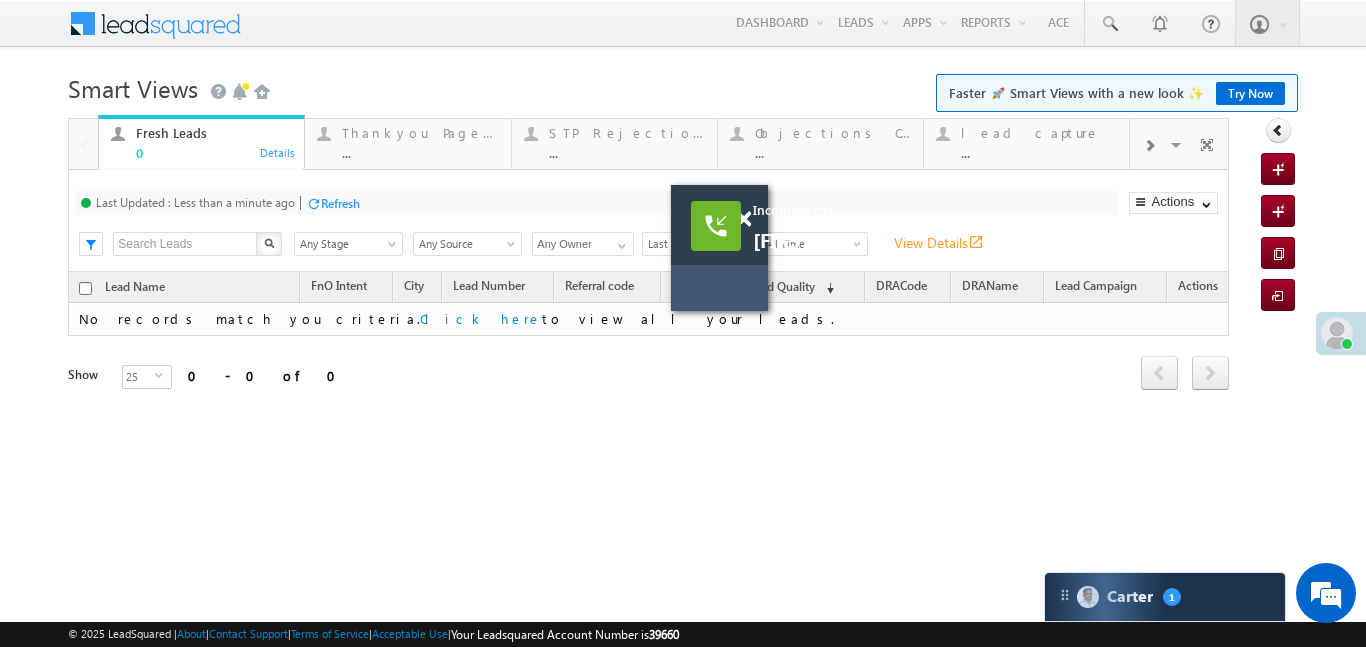 click at bounding box center (716, 226) 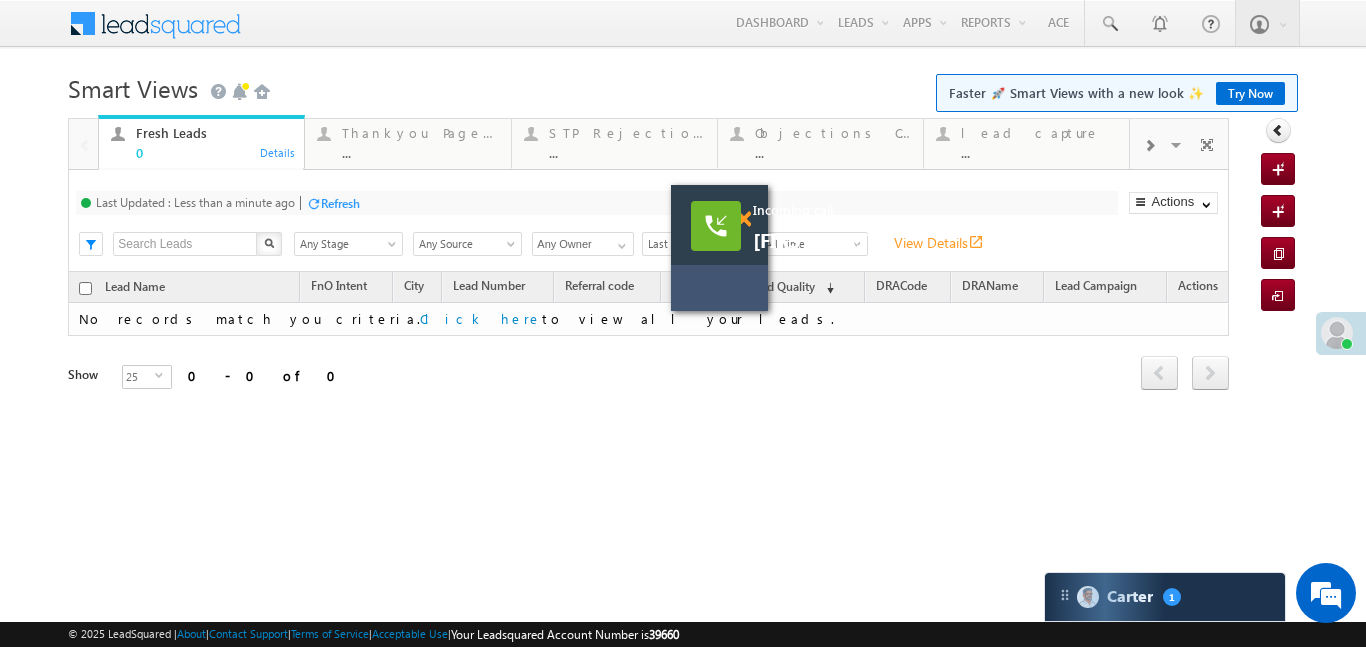 drag, startPoint x: 744, startPoint y: 224, endPoint x: 733, endPoint y: 223, distance: 11.045361 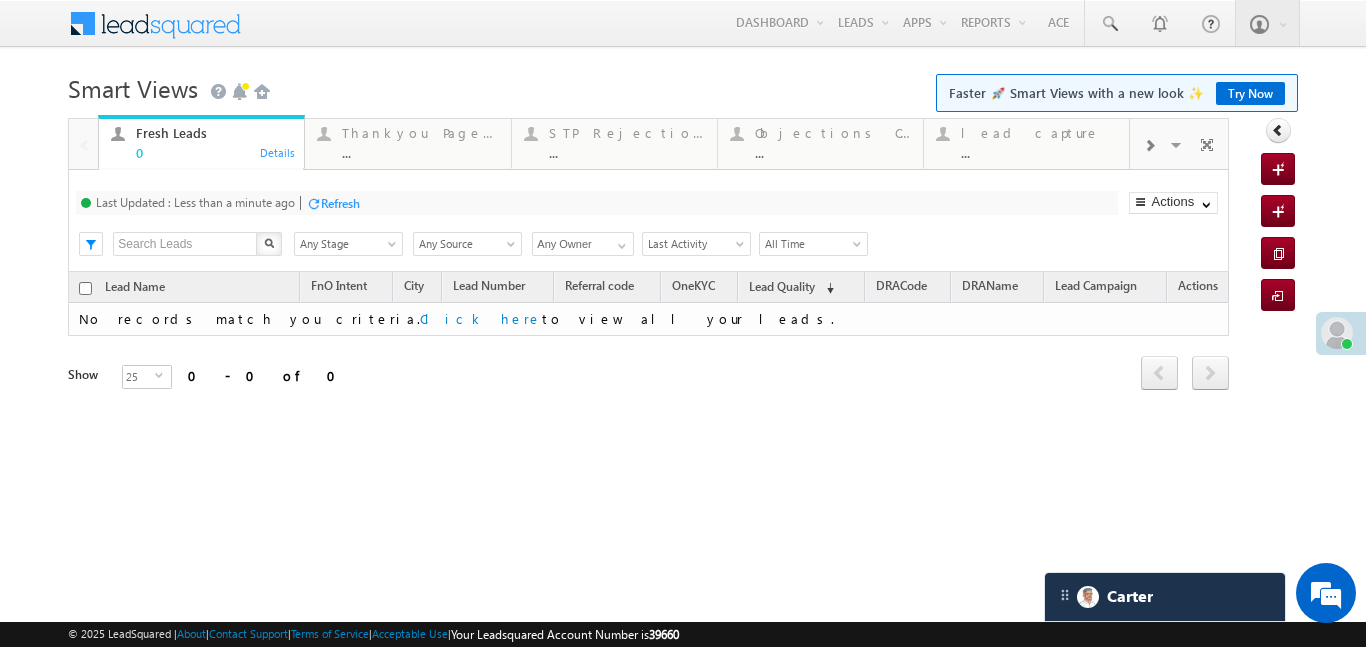 click at bounding box center [1149, 146] 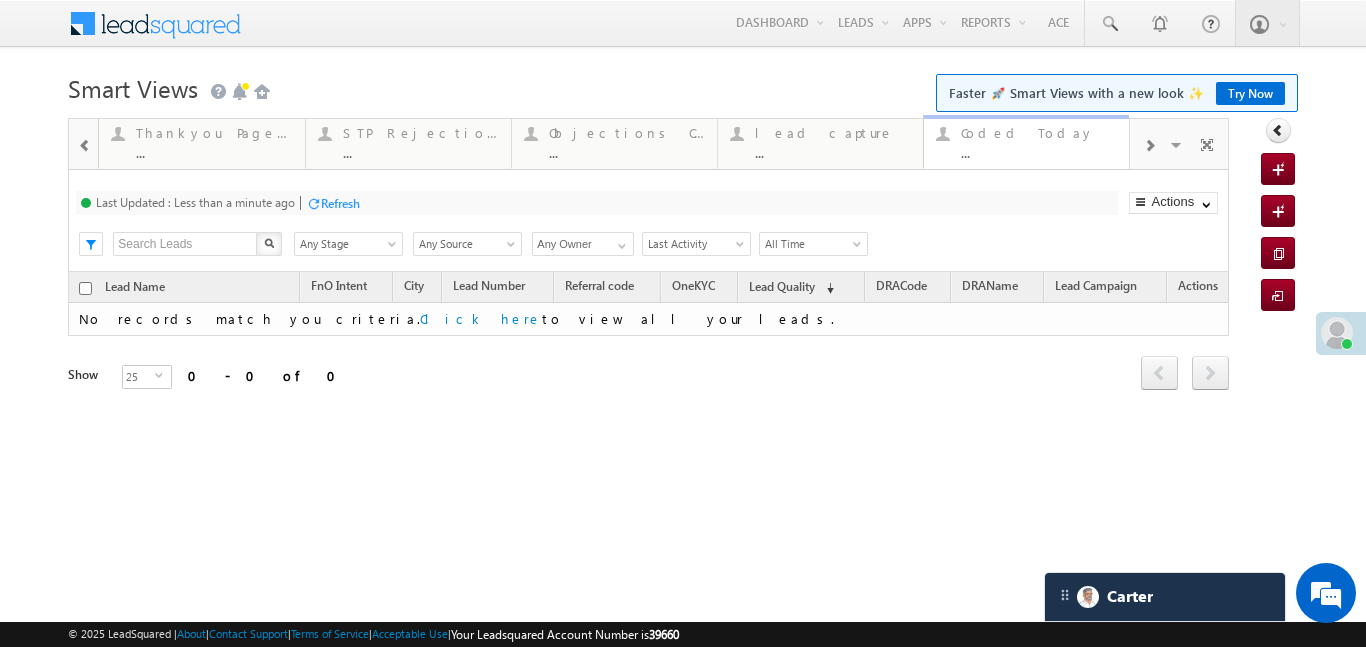 click on "Coded Today" at bounding box center (1039, 133) 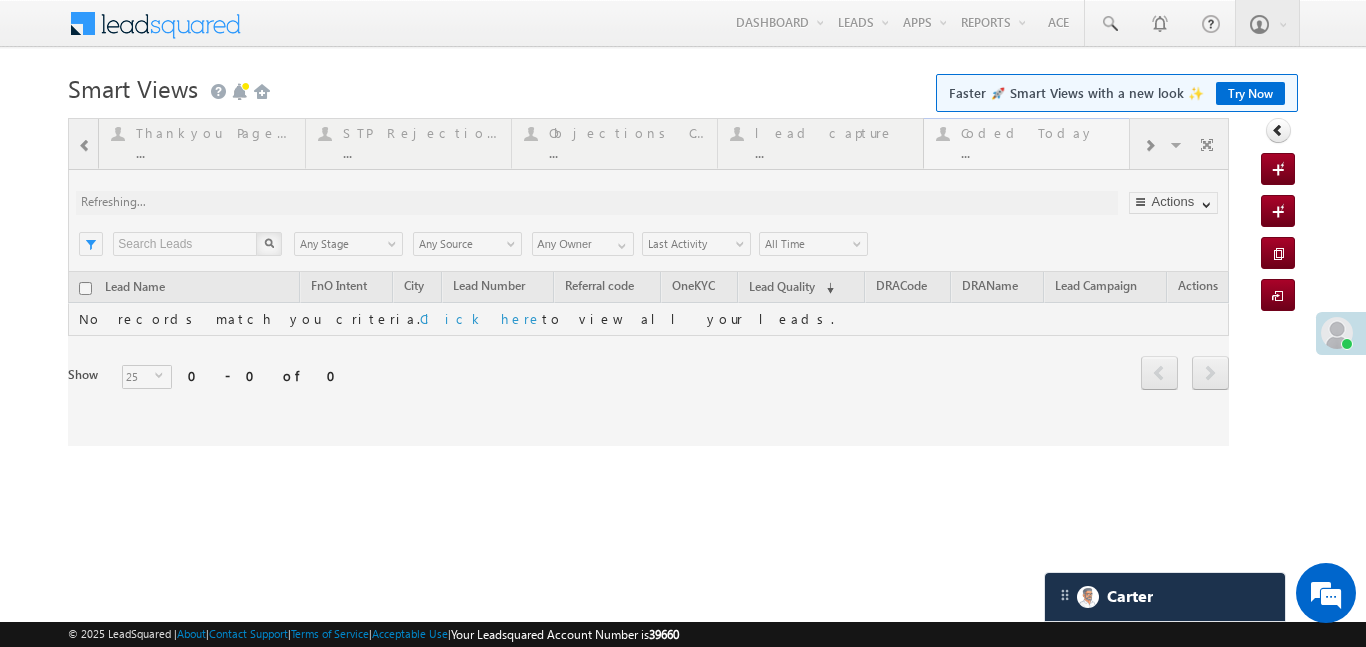 click at bounding box center (648, 282) 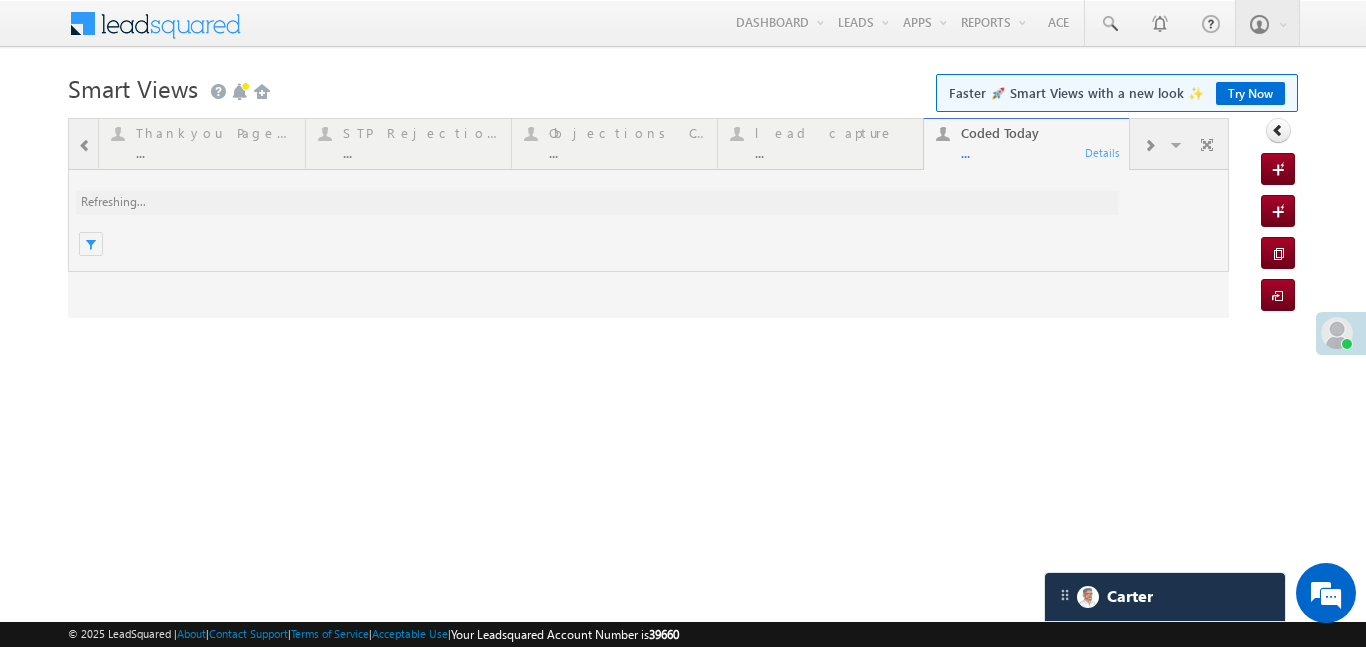 scroll, scrollTop: 0, scrollLeft: 0, axis: both 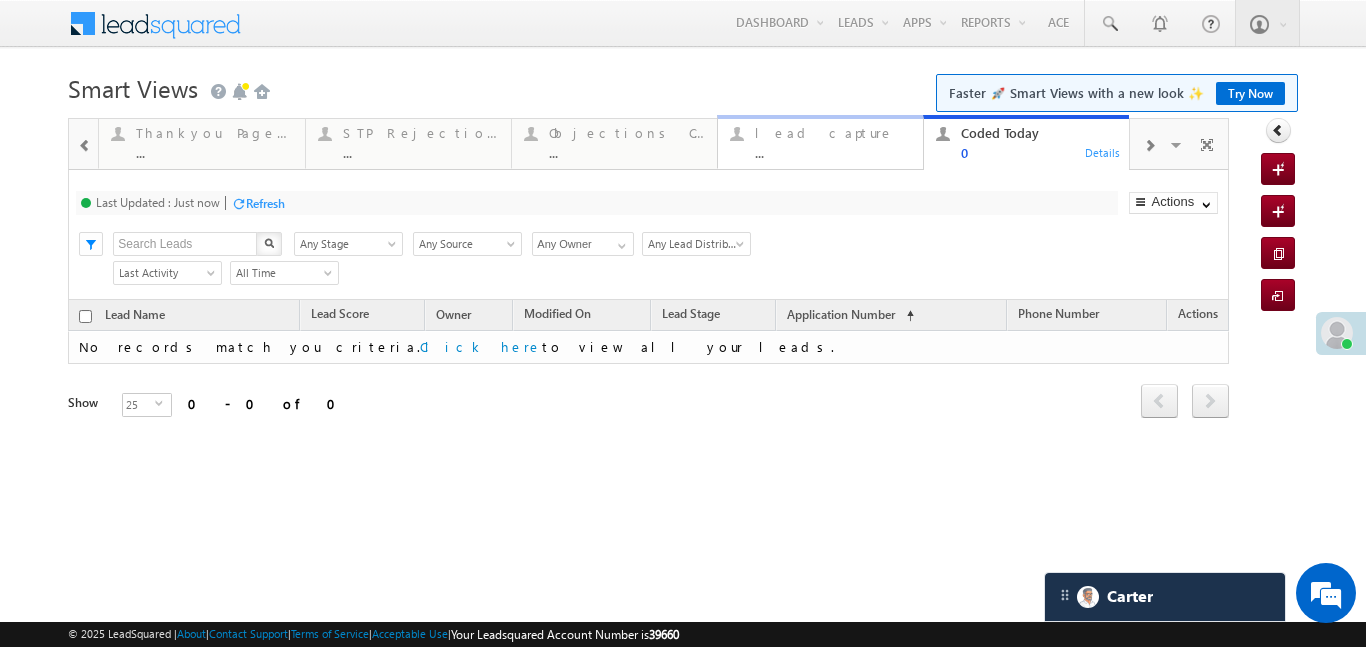 click on "lead capture ..." at bounding box center [833, 140] 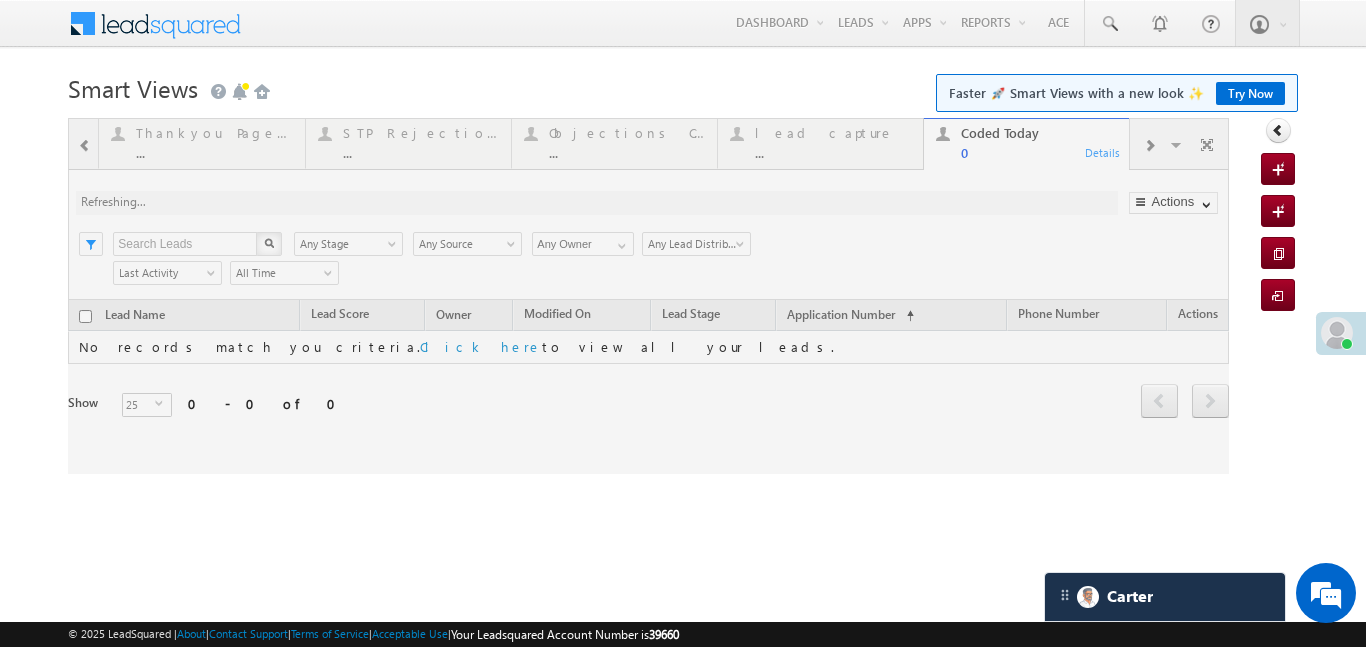 click at bounding box center [648, 296] 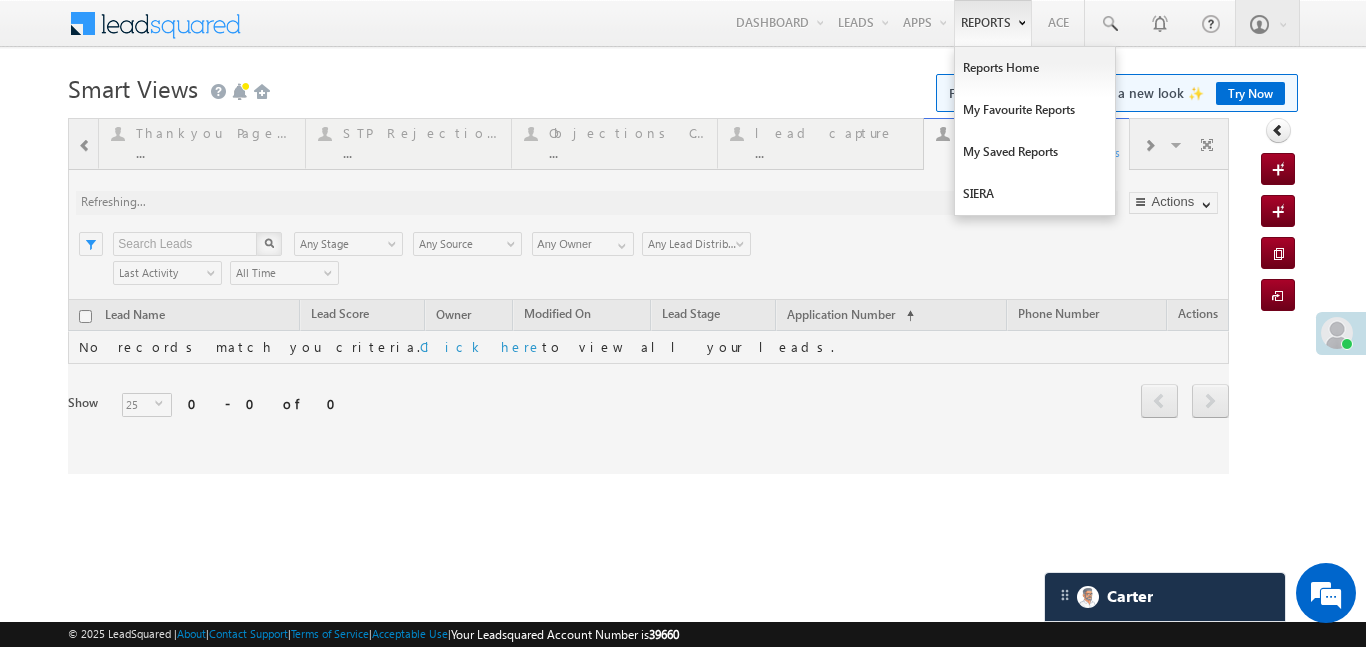 drag, startPoint x: 827, startPoint y: 143, endPoint x: 957, endPoint y: 1, distance: 192.52013 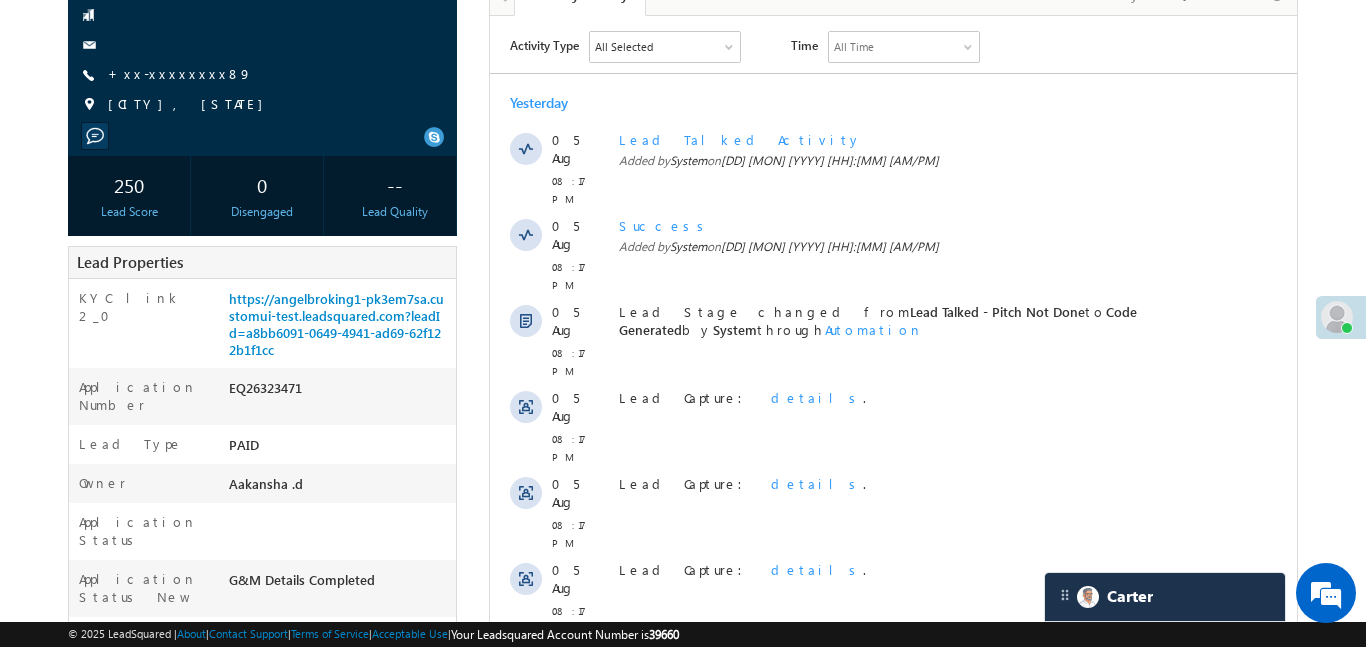 scroll, scrollTop: 0, scrollLeft: 0, axis: both 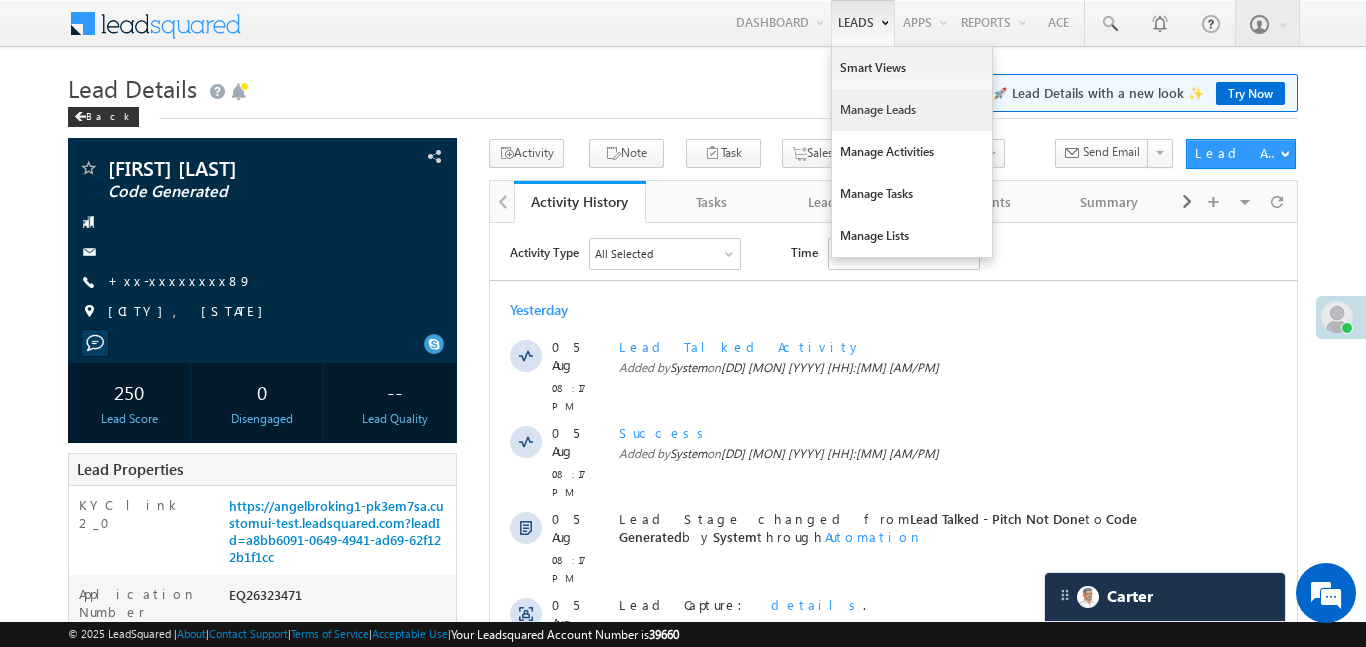 click on "Manage Leads" at bounding box center [912, 110] 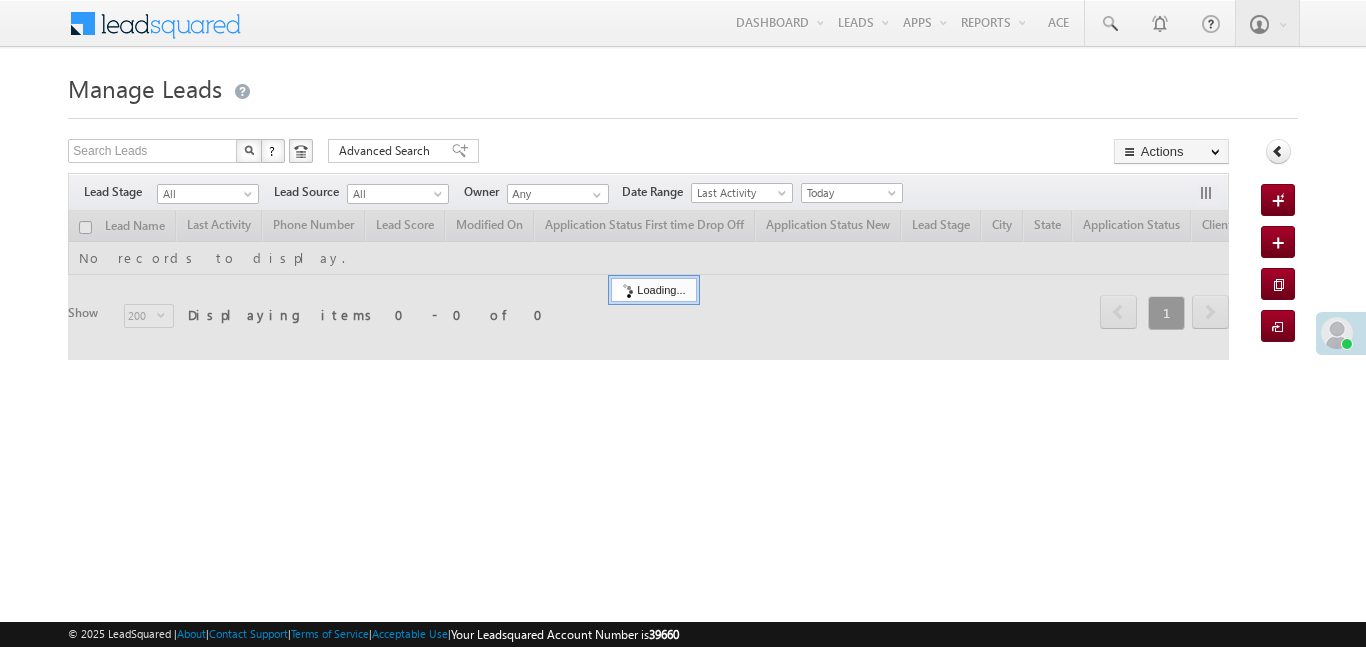 scroll, scrollTop: 0, scrollLeft: 0, axis: both 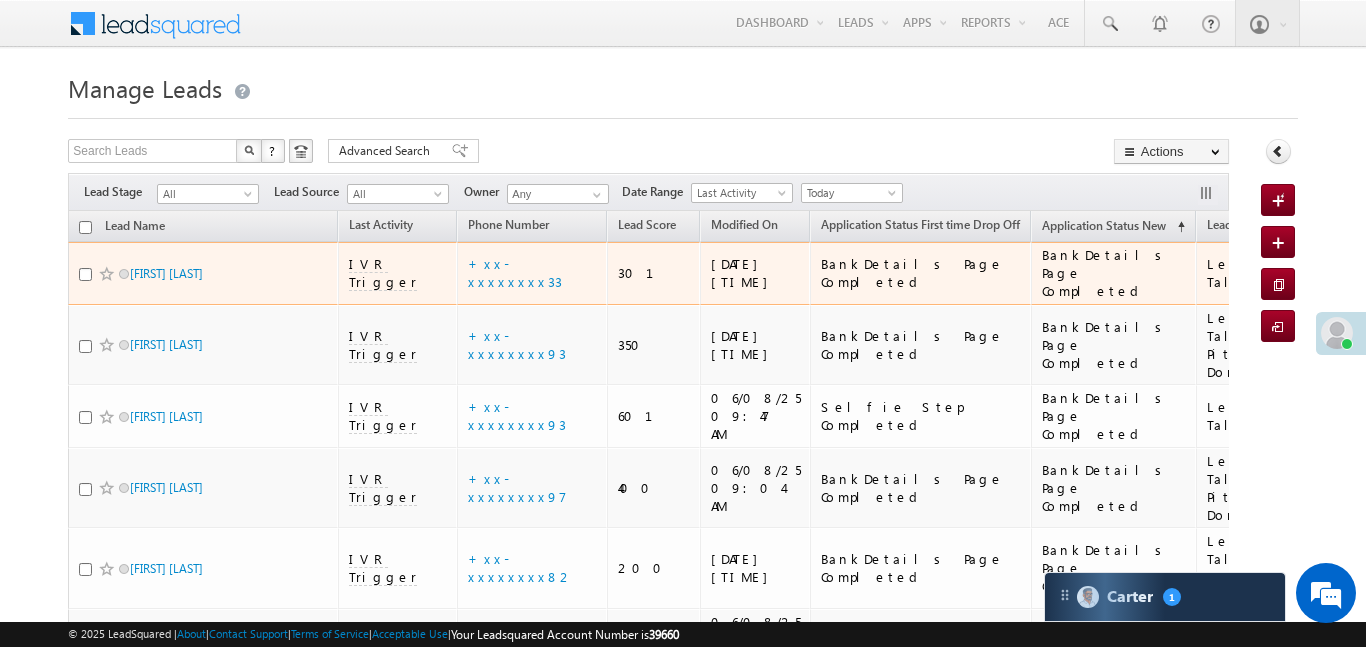 click on "+xx-xxxxxxxx33" at bounding box center (532, 273) 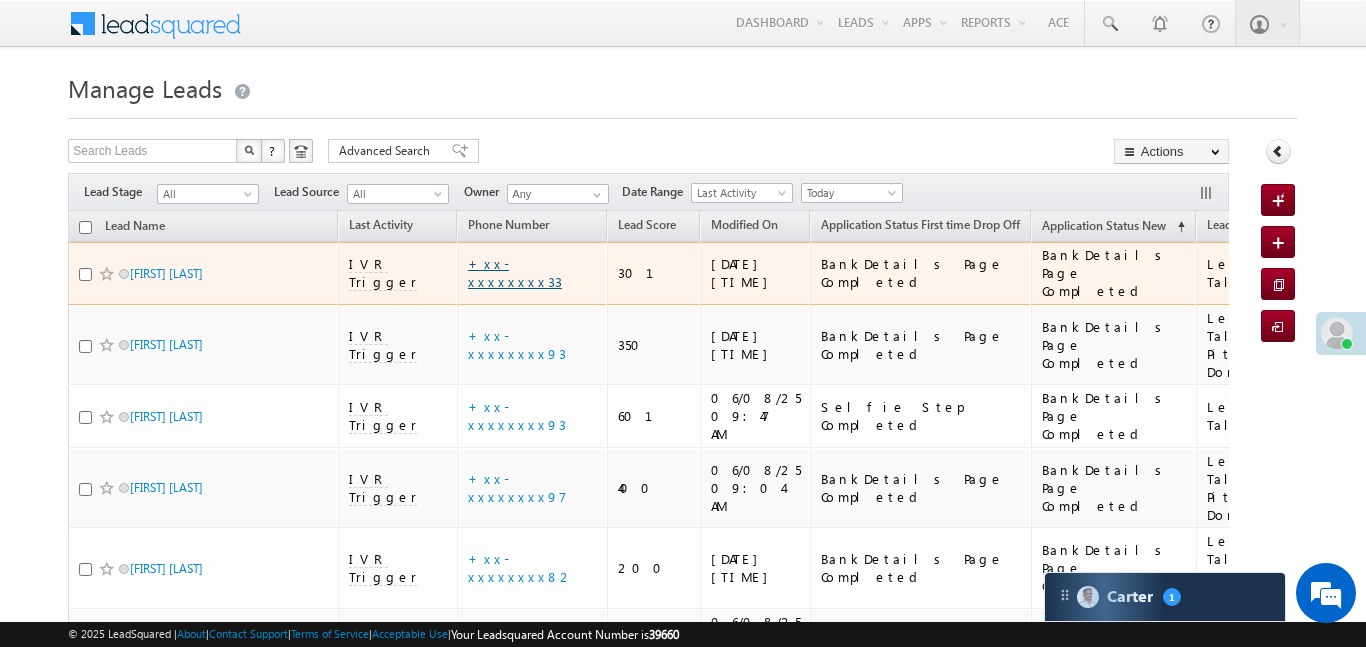 click on "+xx-xxxxxxxx33" at bounding box center (515, 272) 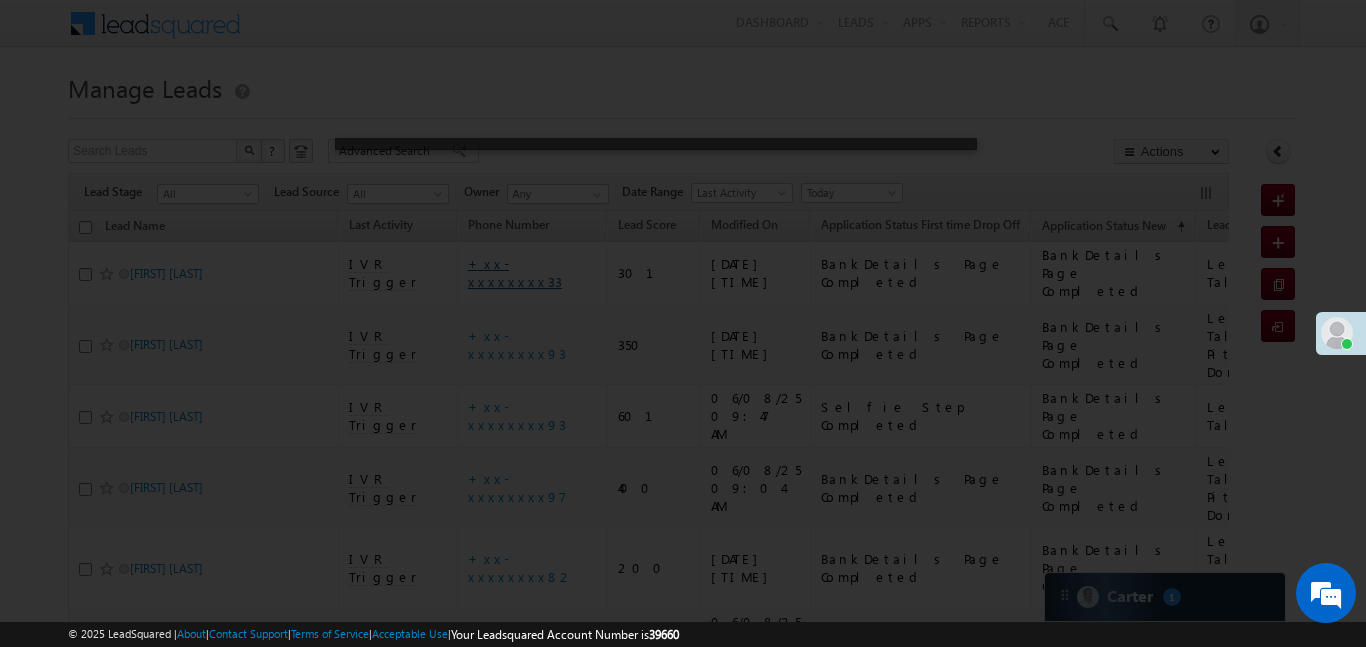 click at bounding box center [683, 323] 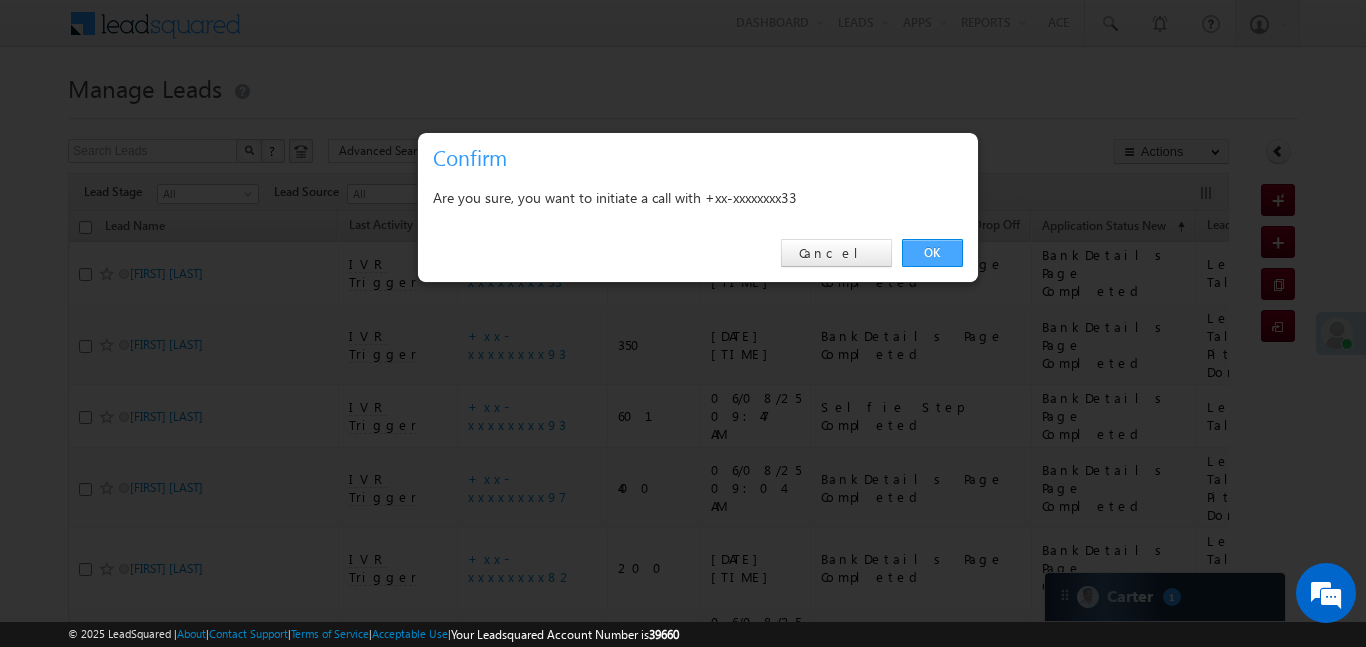click on "OK" at bounding box center [932, 253] 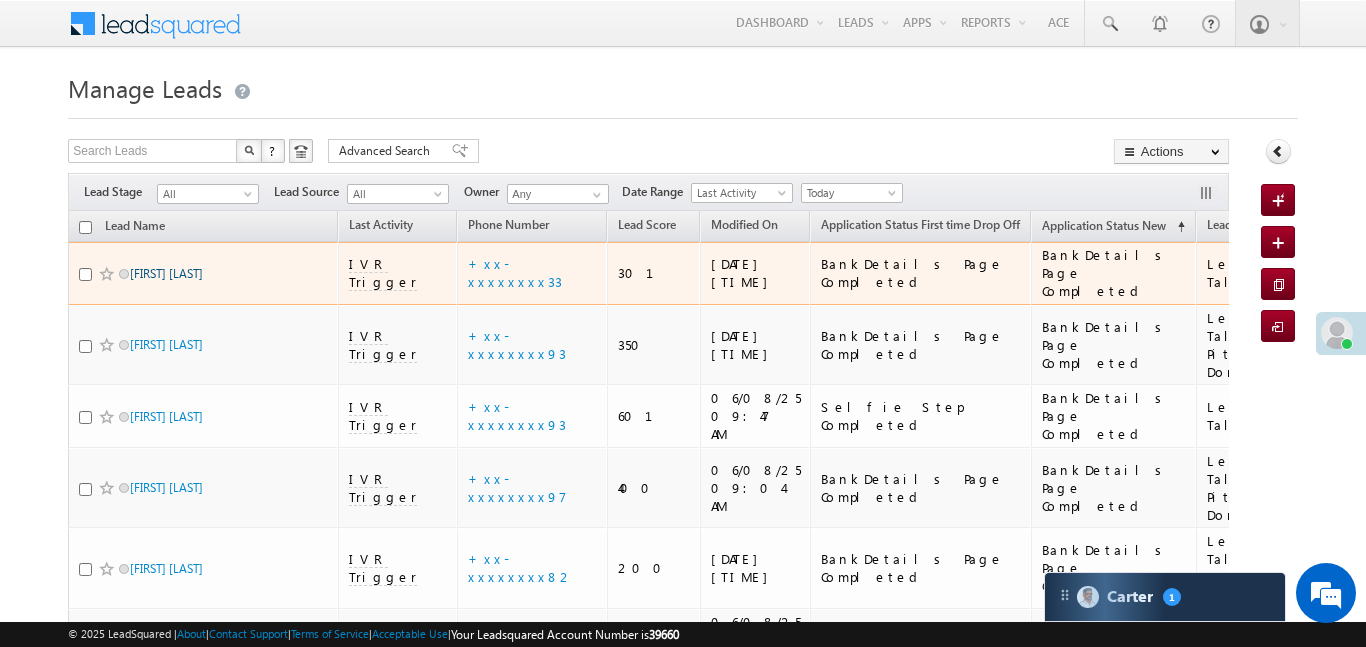 click on "IVR Trigger" at bounding box center (397, 273) 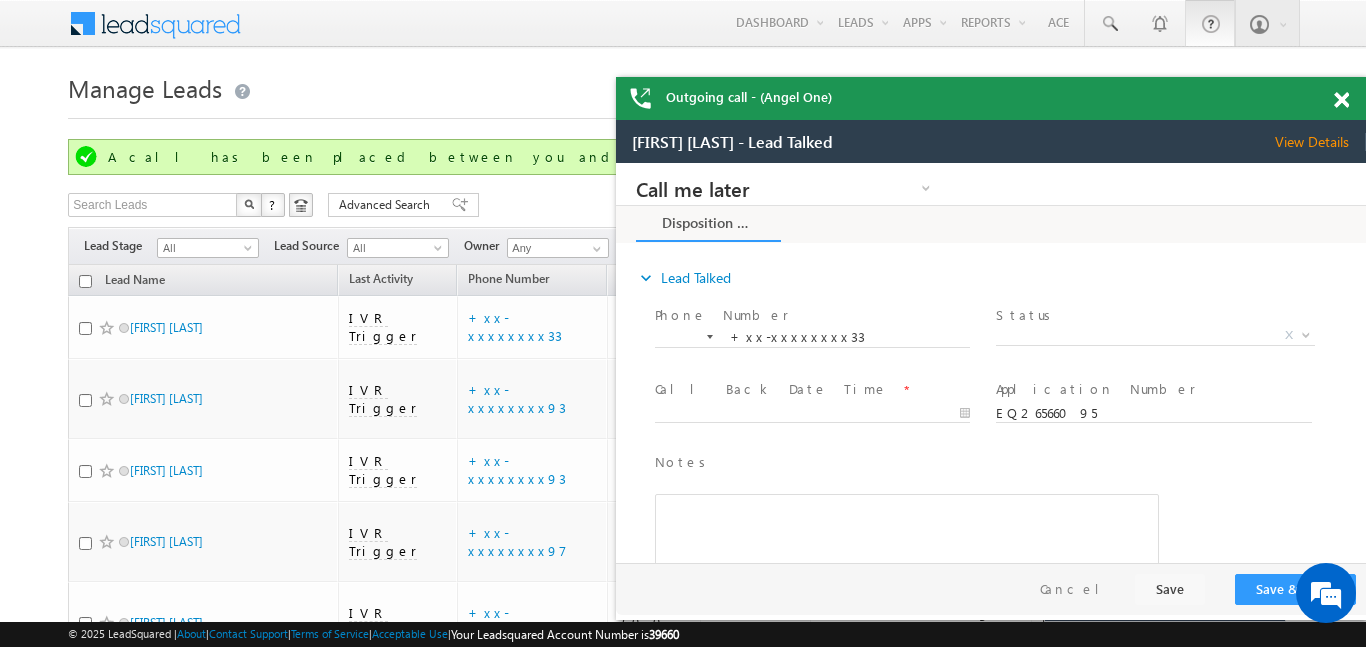 scroll, scrollTop: 0, scrollLeft: 0, axis: both 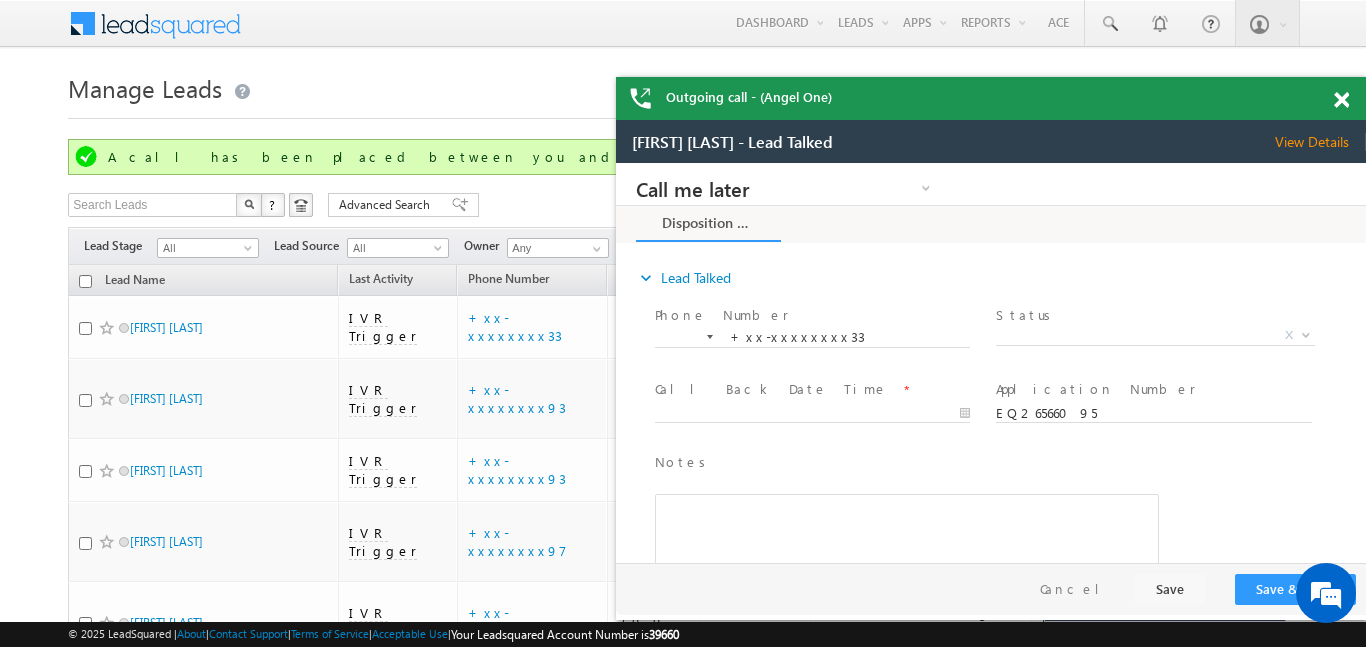 click at bounding box center (1341, 100) 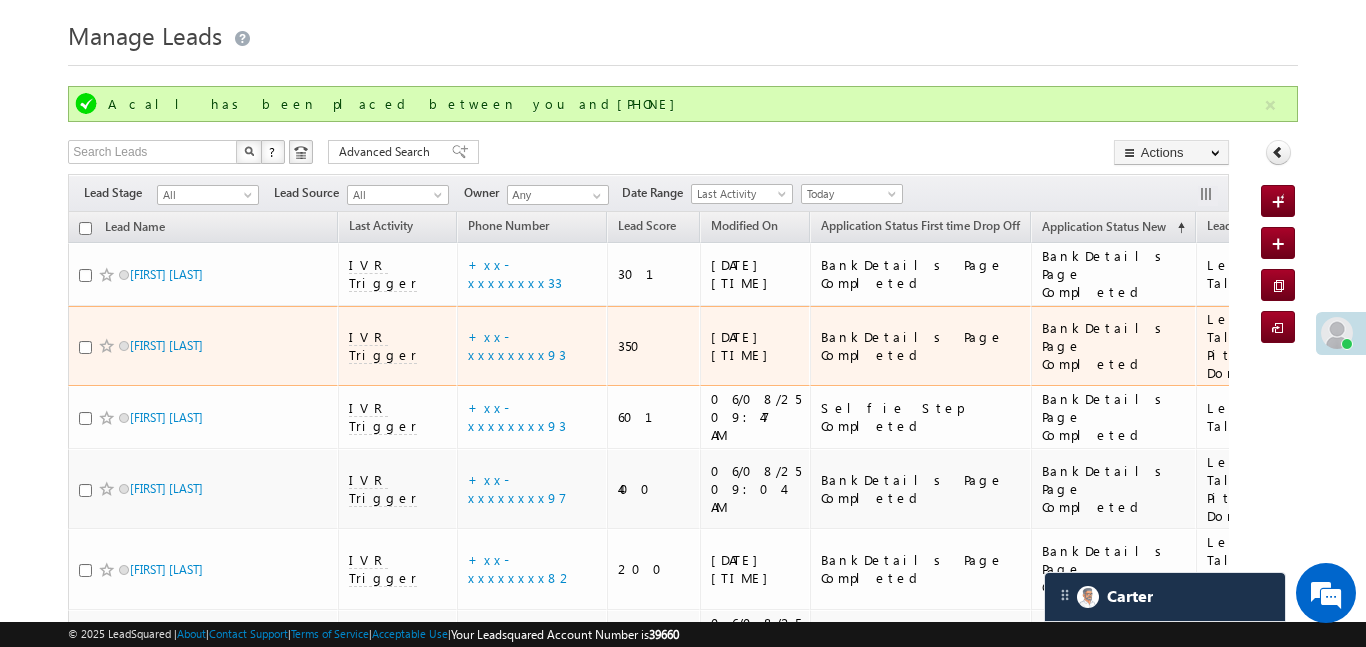 scroll, scrollTop: 128, scrollLeft: 0, axis: vertical 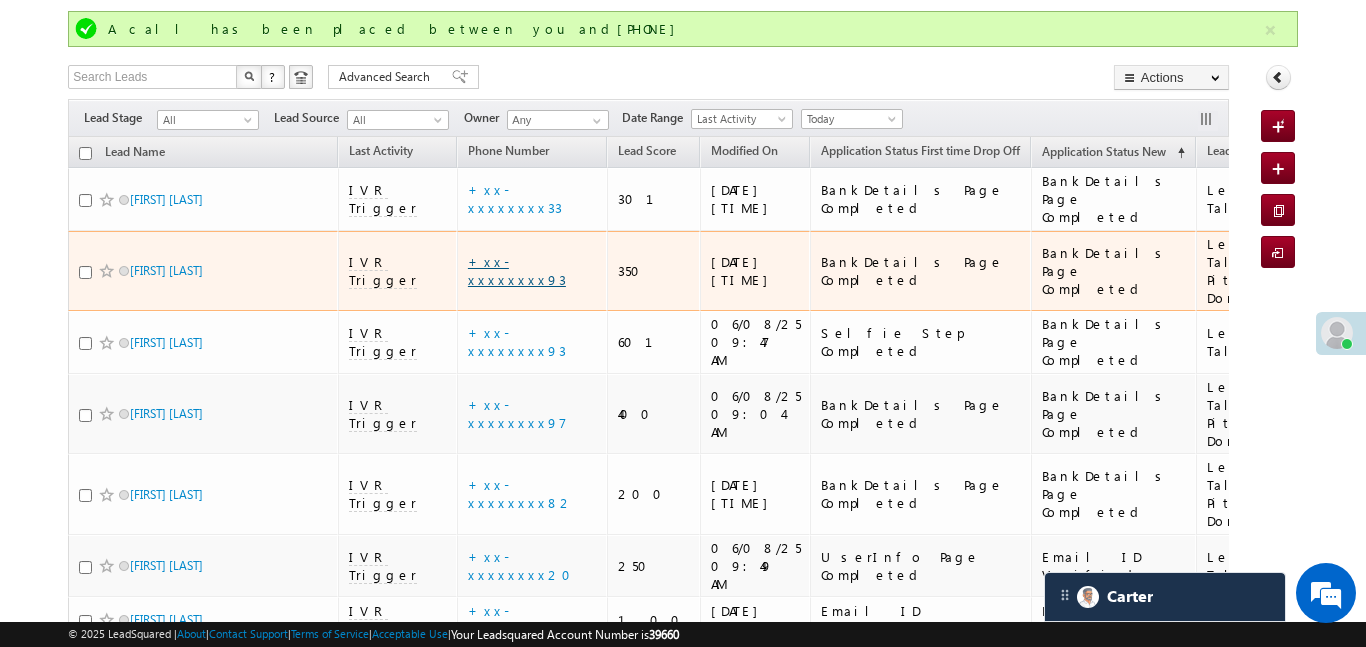 click on "+xx-xxxxxxxx93" at bounding box center (517, 270) 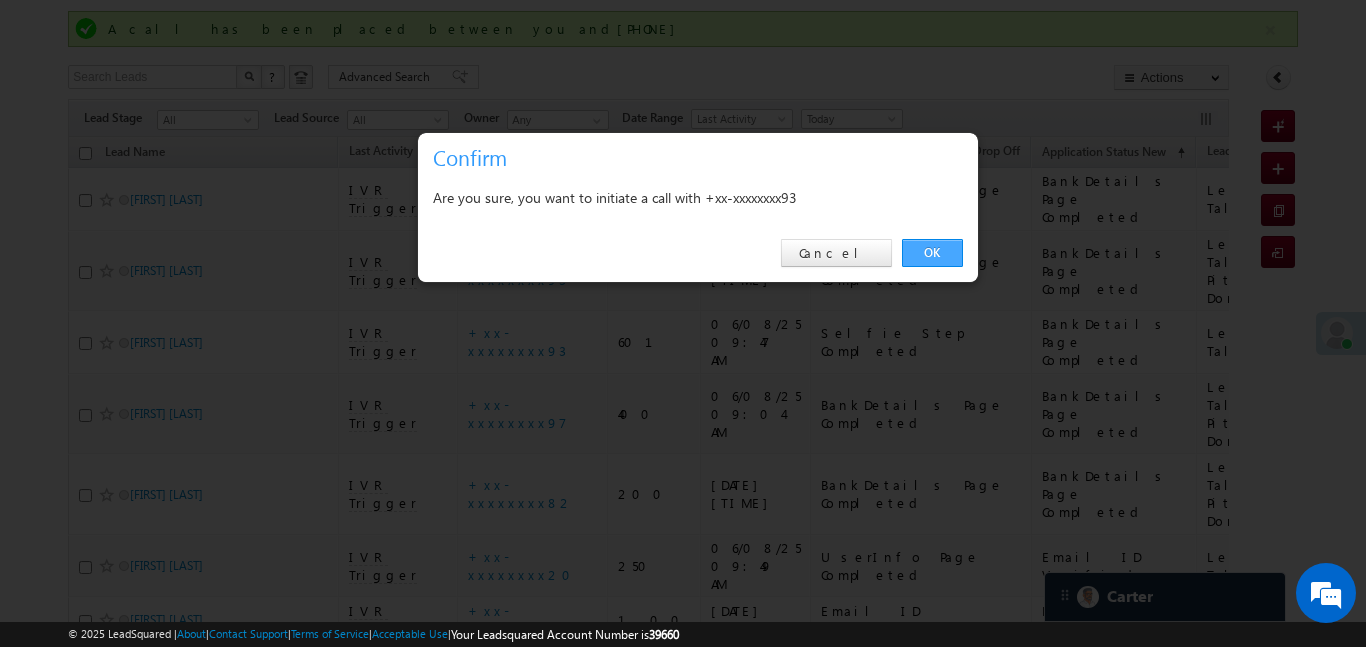 click on "OK" at bounding box center [932, 253] 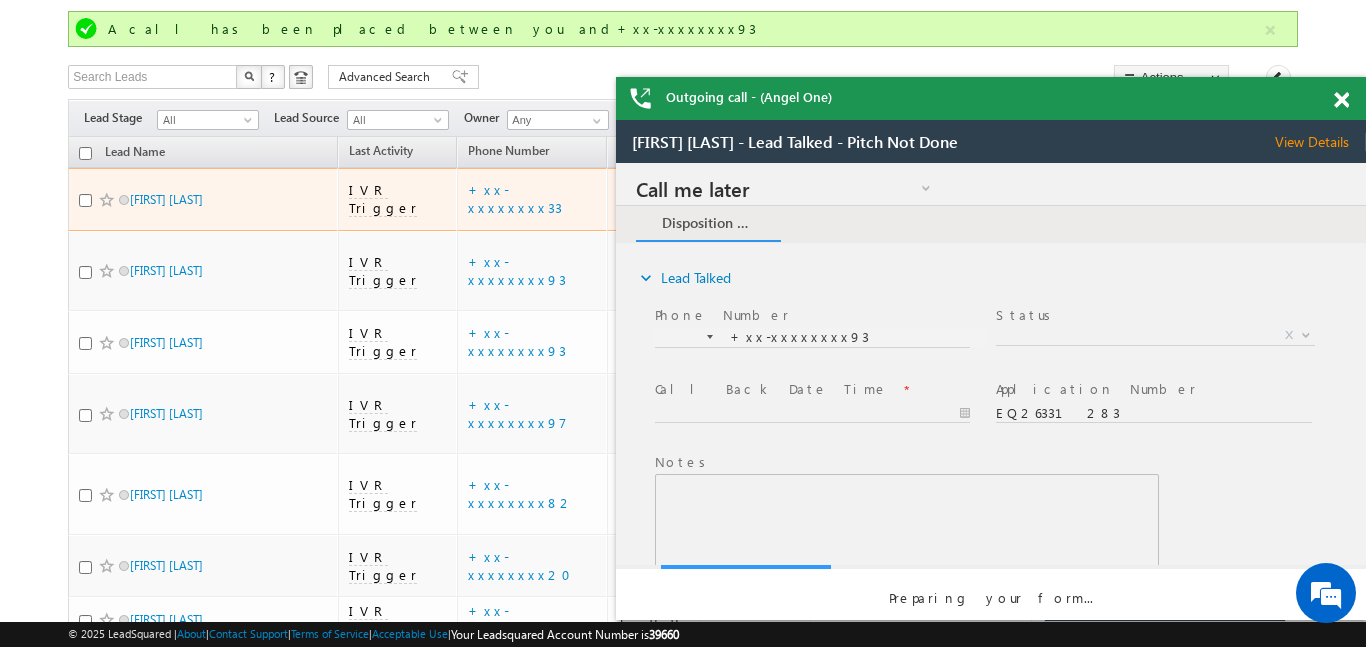 scroll, scrollTop: 0, scrollLeft: 0, axis: both 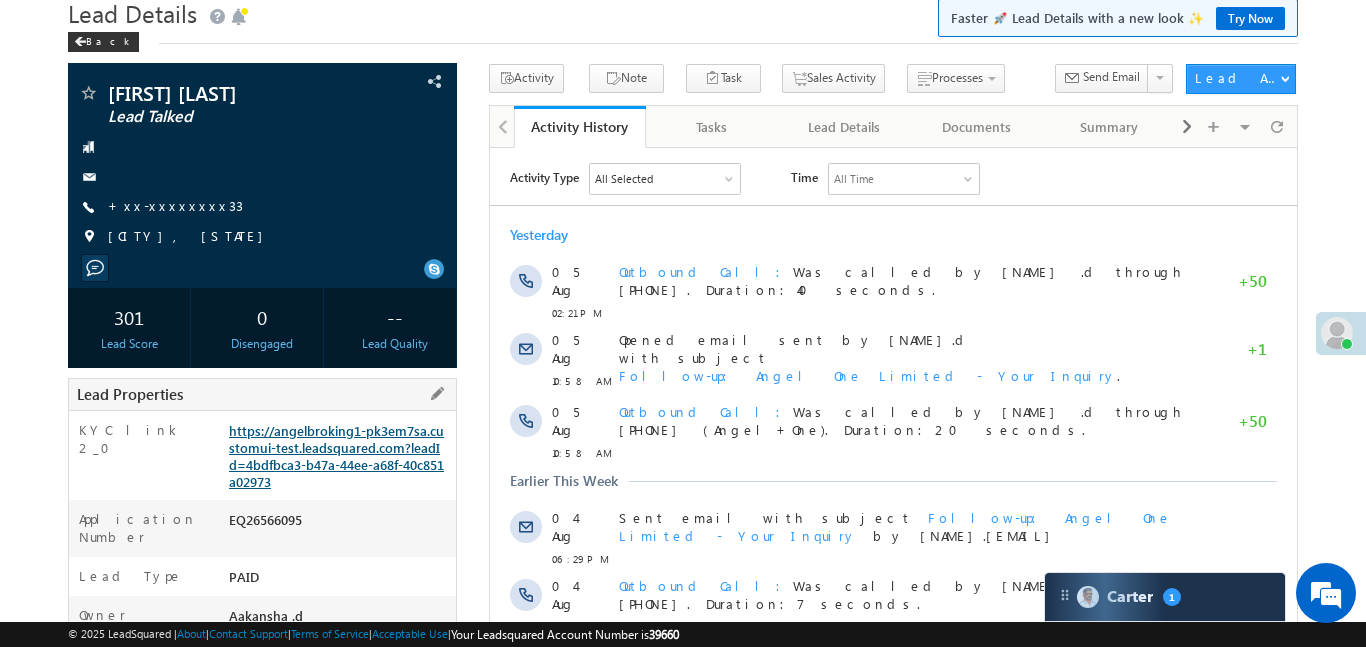 click on "https://angelbroking1-pk3em7sa.customui-test.leadsquared.com?leadId=4bdfbca3-b47a-44ee-a68f-40c851a02973" at bounding box center [336, 456] 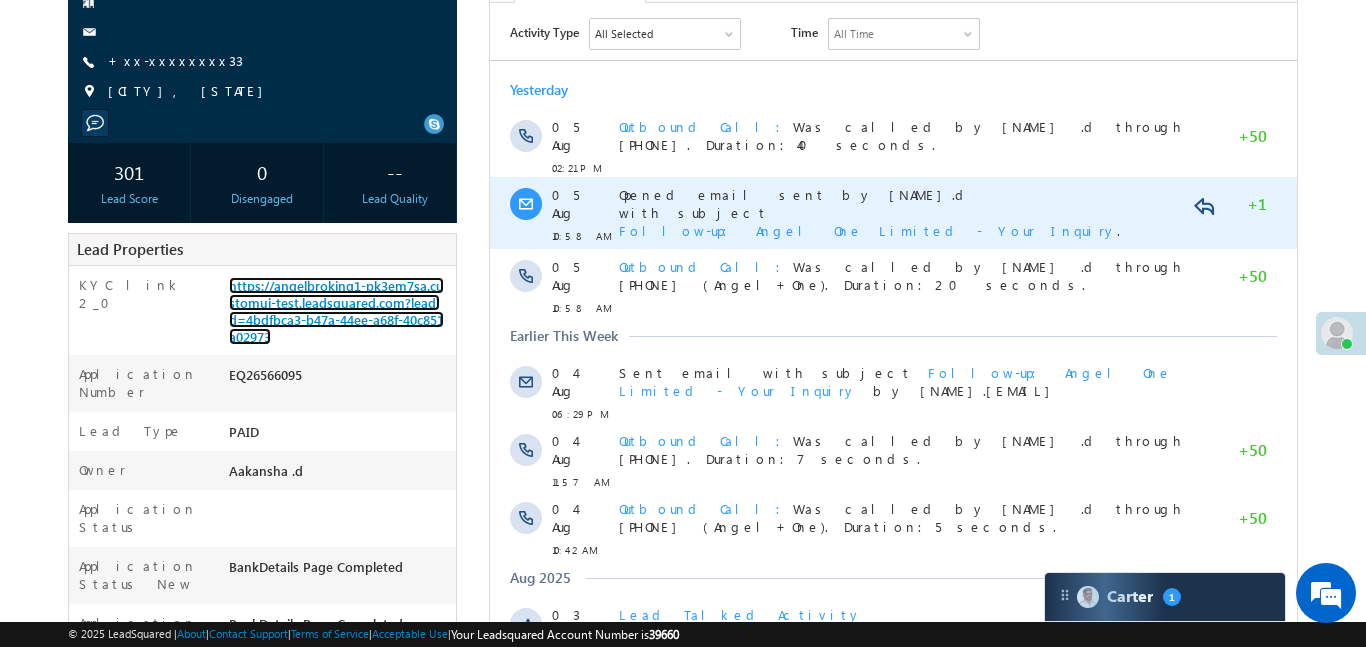 scroll, scrollTop: 442, scrollLeft: 0, axis: vertical 